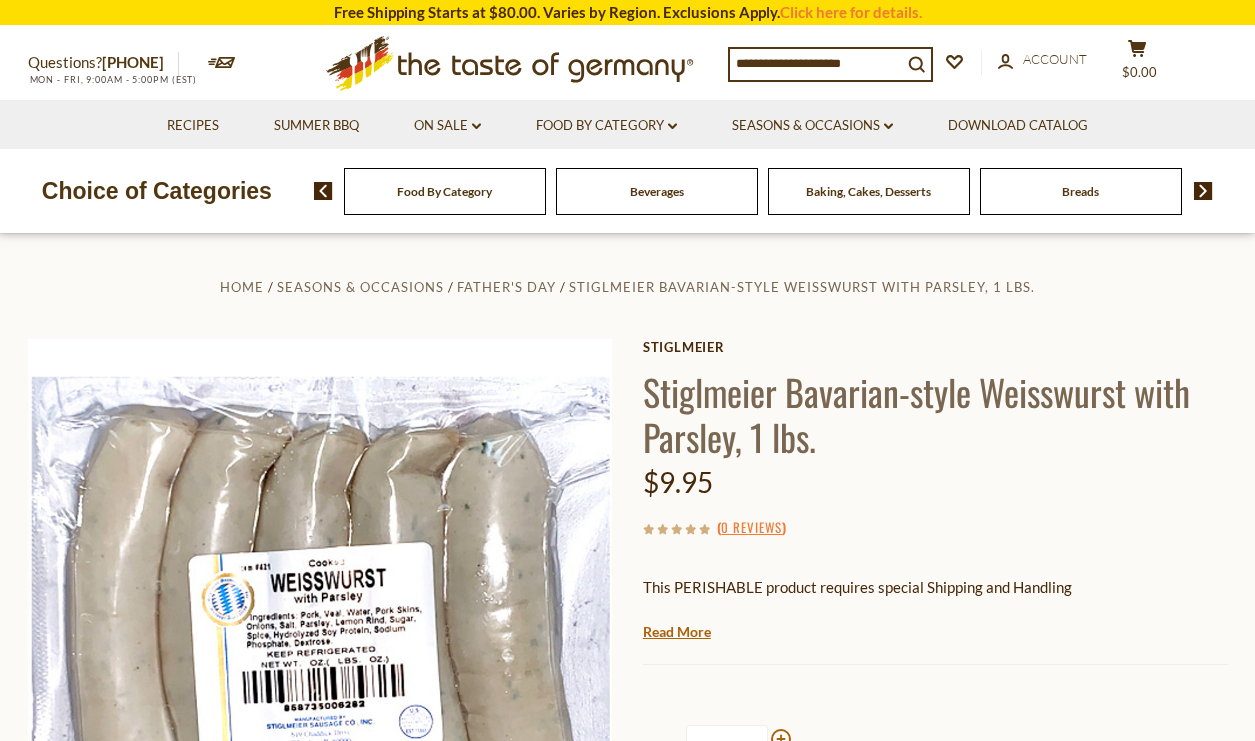 scroll, scrollTop: 0, scrollLeft: 0, axis: both 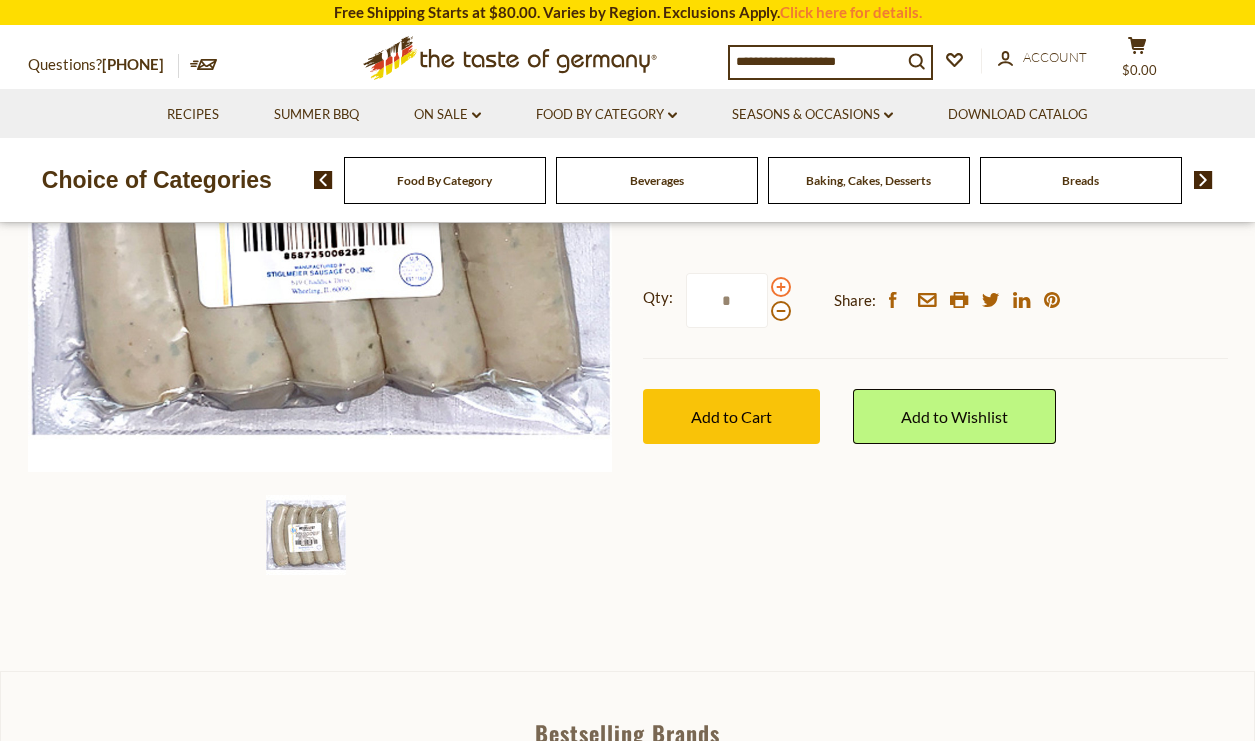 click at bounding box center [781, 287] 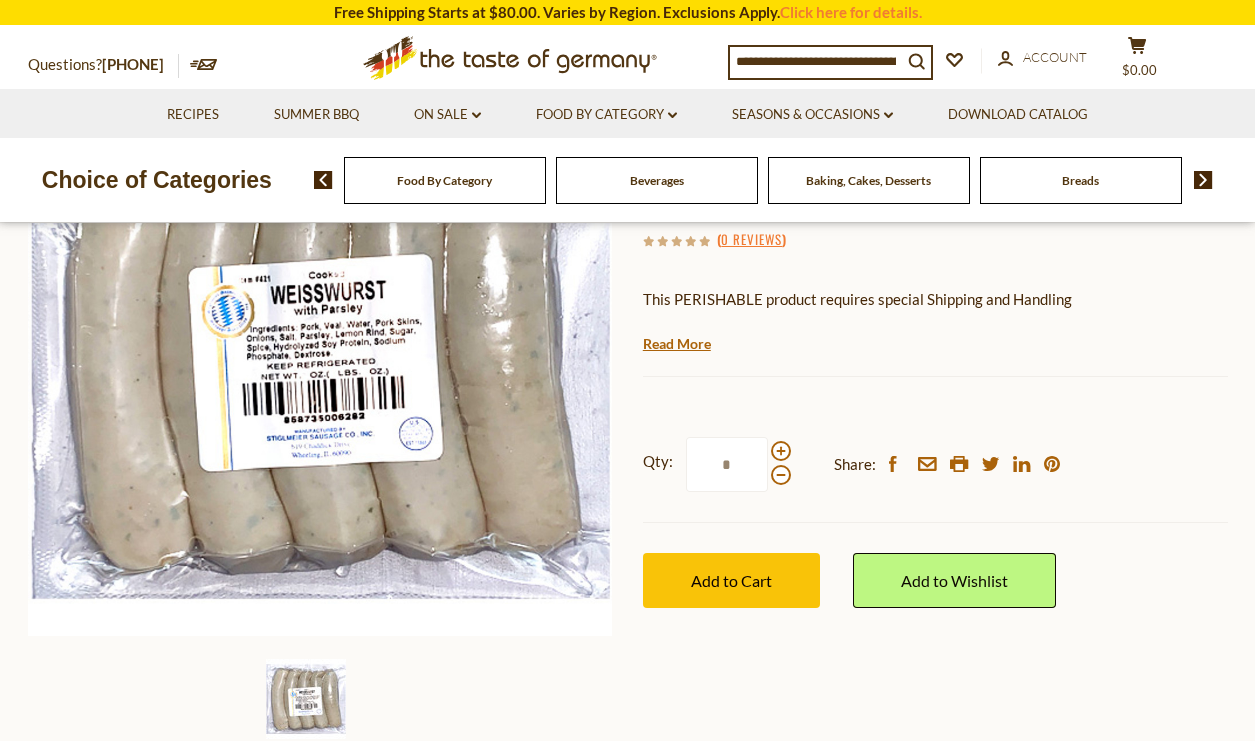 scroll, scrollTop: 290, scrollLeft: 0, axis: vertical 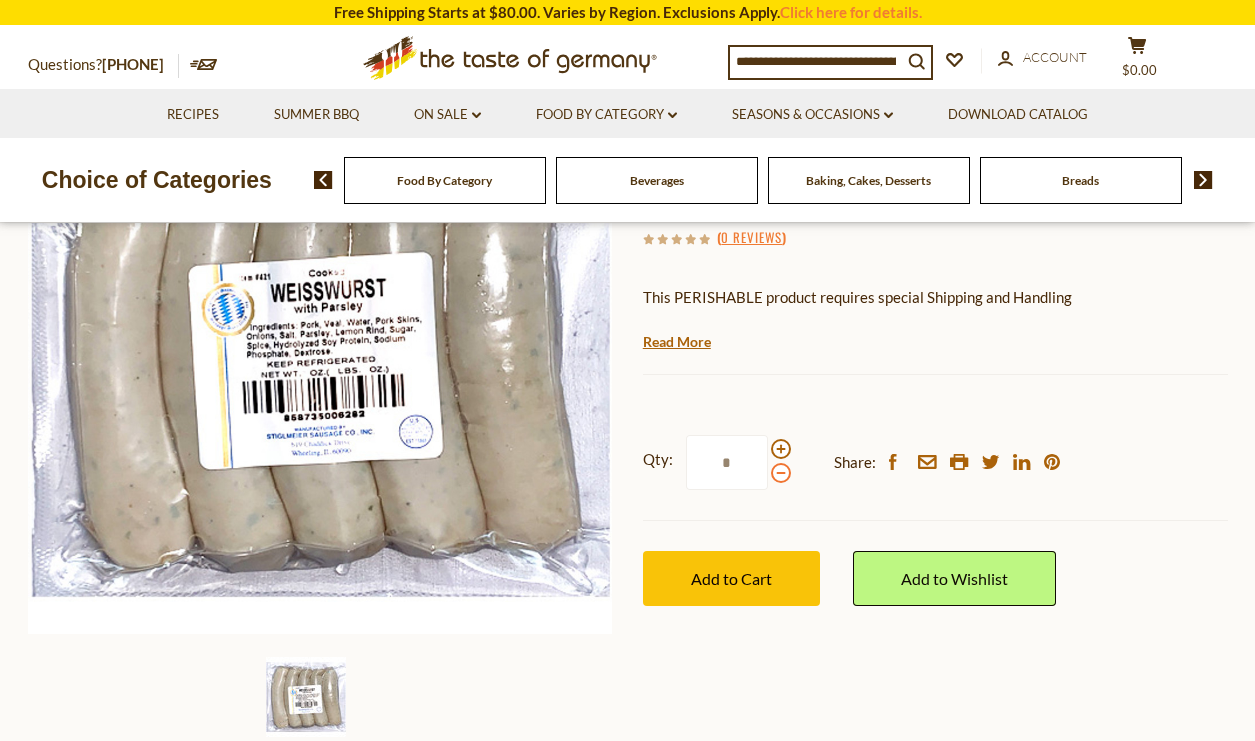 click at bounding box center (781, 473) 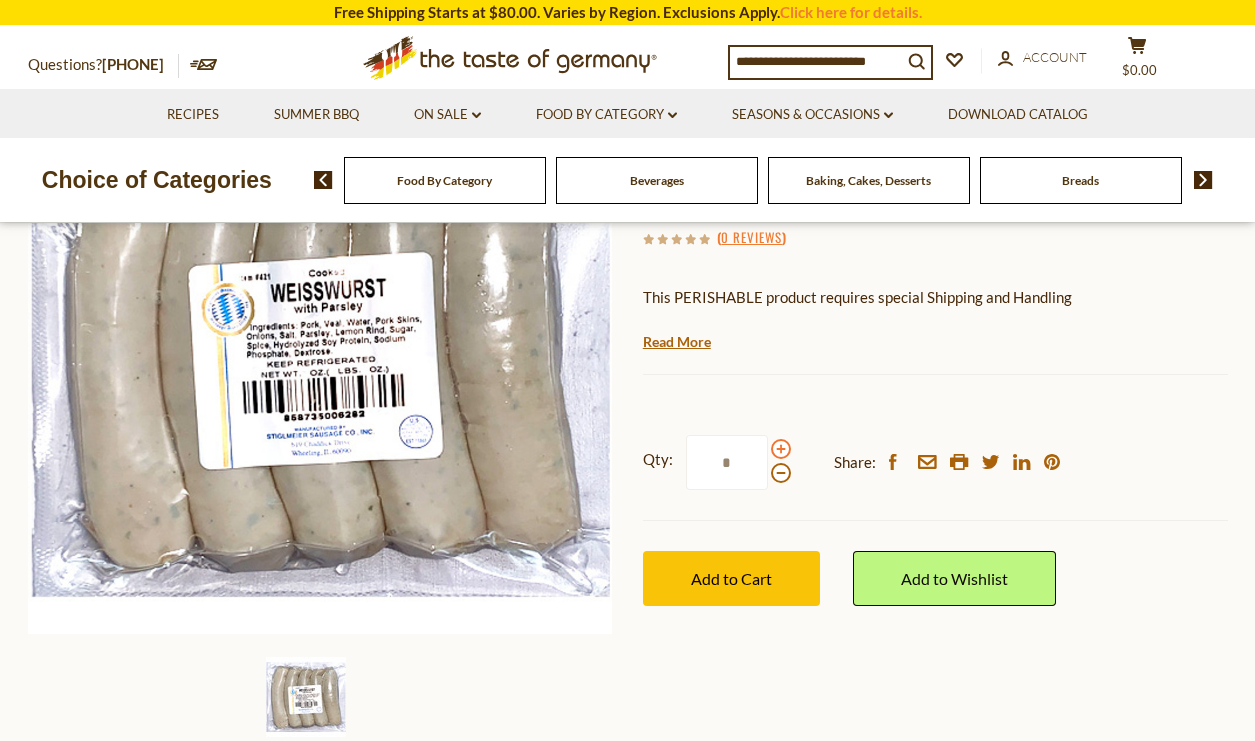 click at bounding box center [781, 449] 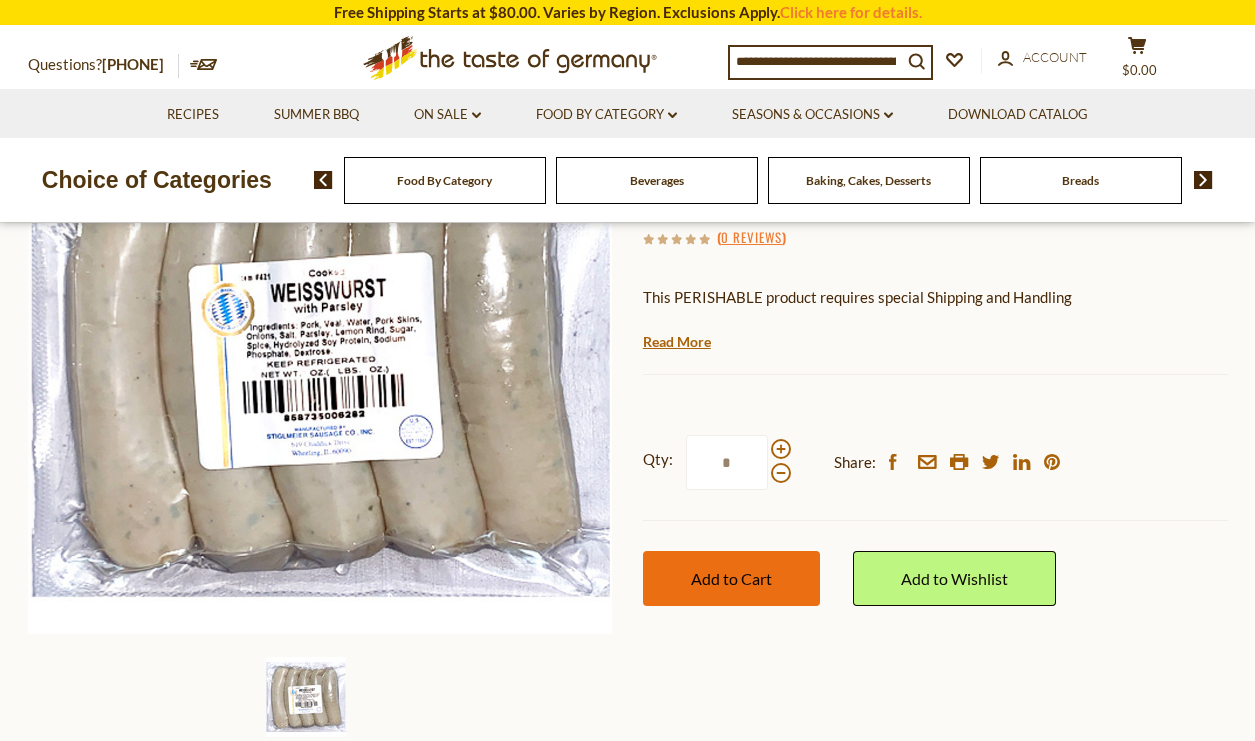 click on "Add to Cart" at bounding box center [731, 578] 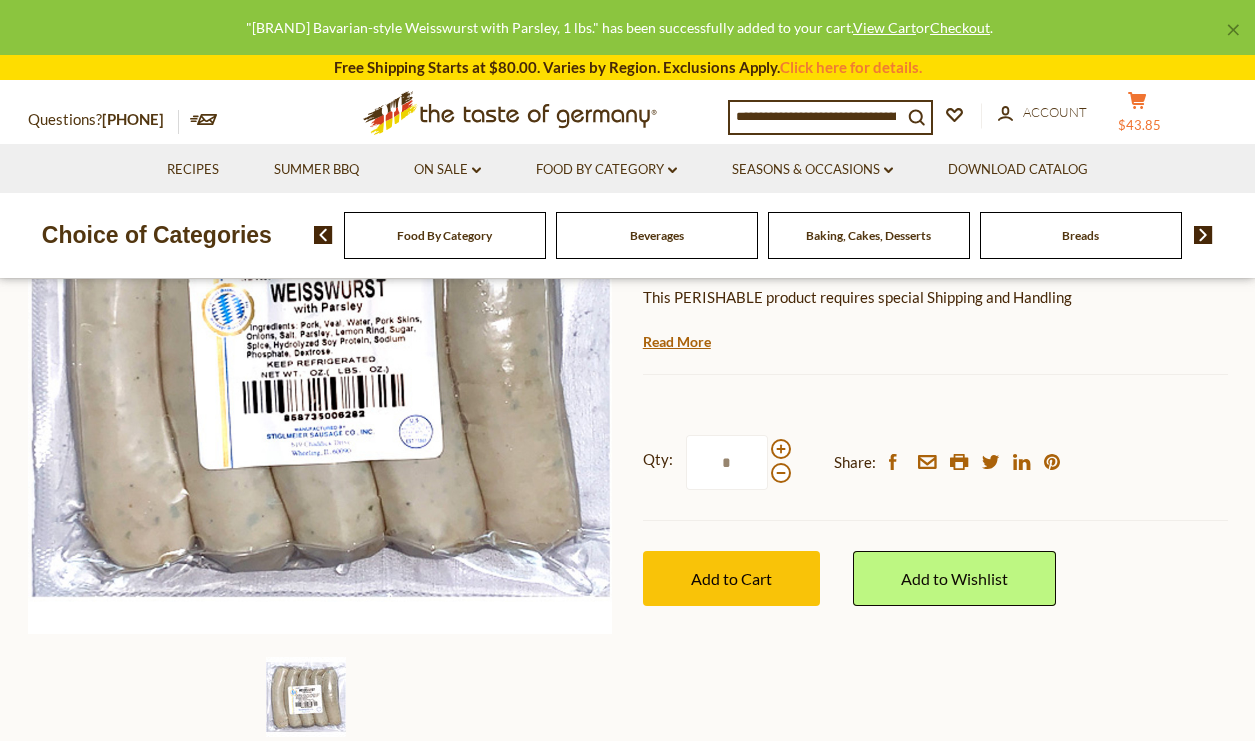 click 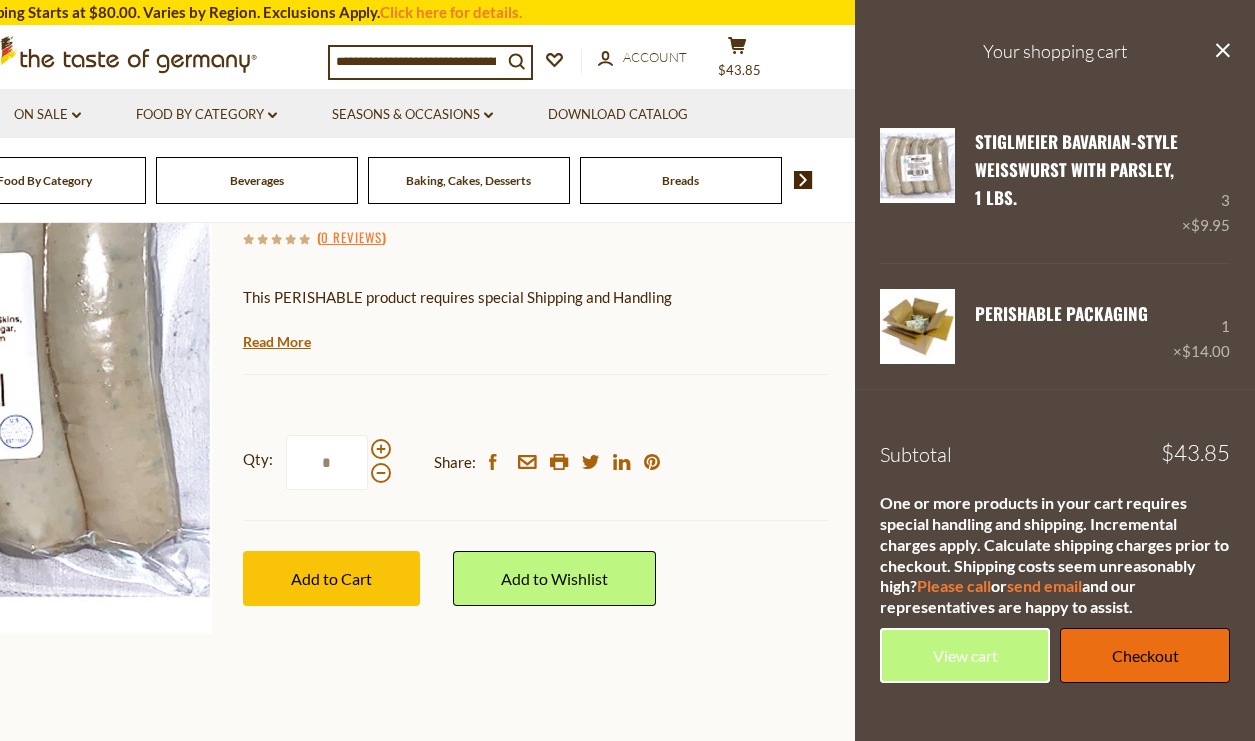 click on "Checkout" at bounding box center [1145, 655] 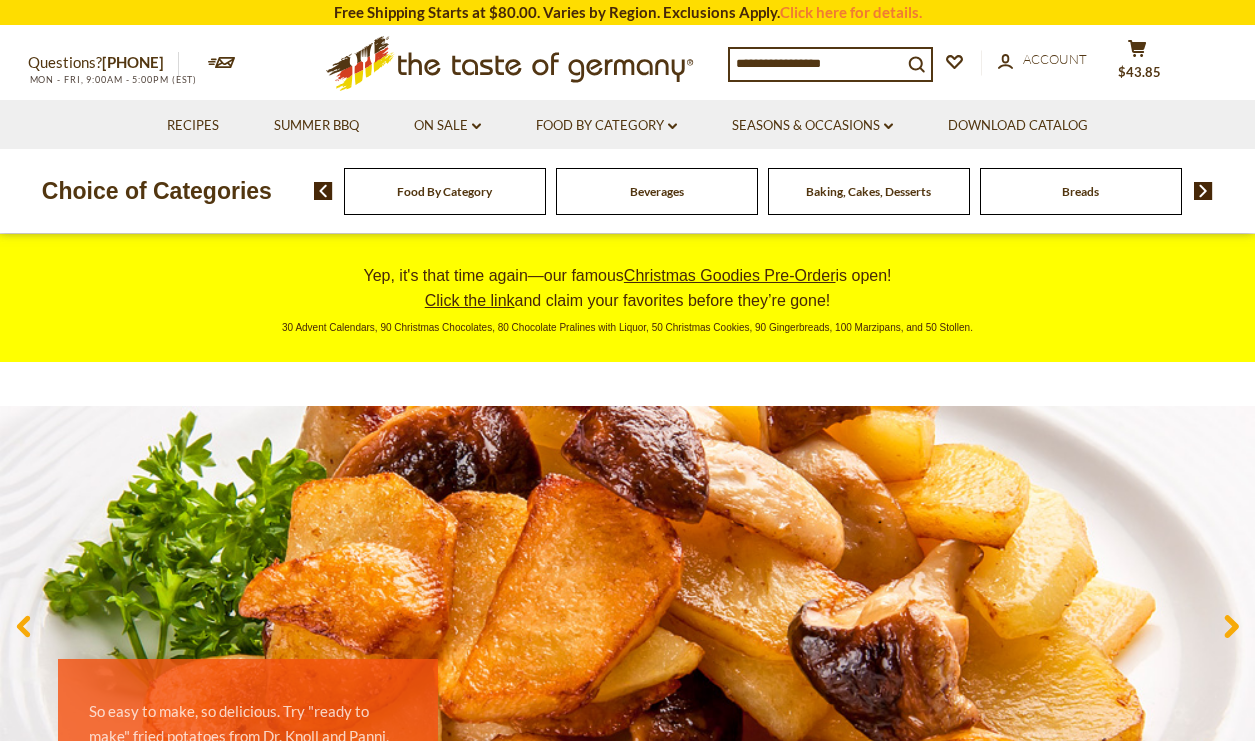 scroll, scrollTop: 0, scrollLeft: 0, axis: both 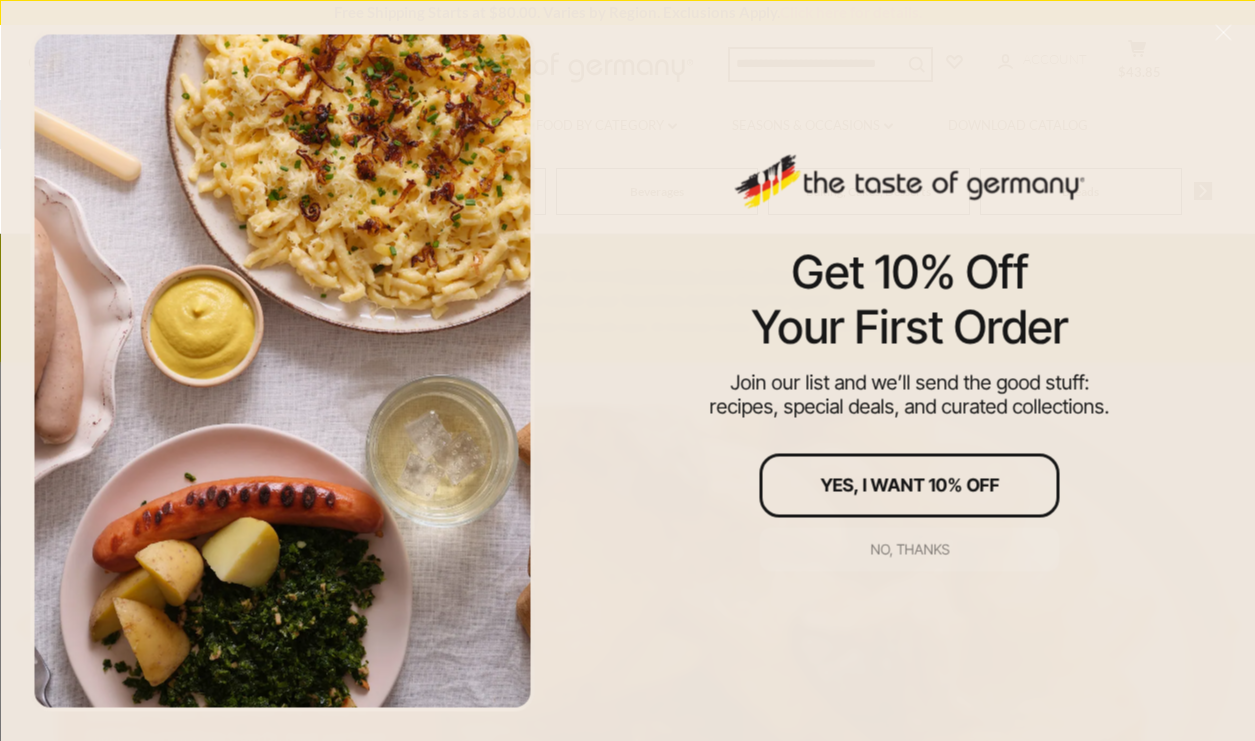 click on "No, thanks" at bounding box center [909, 549] 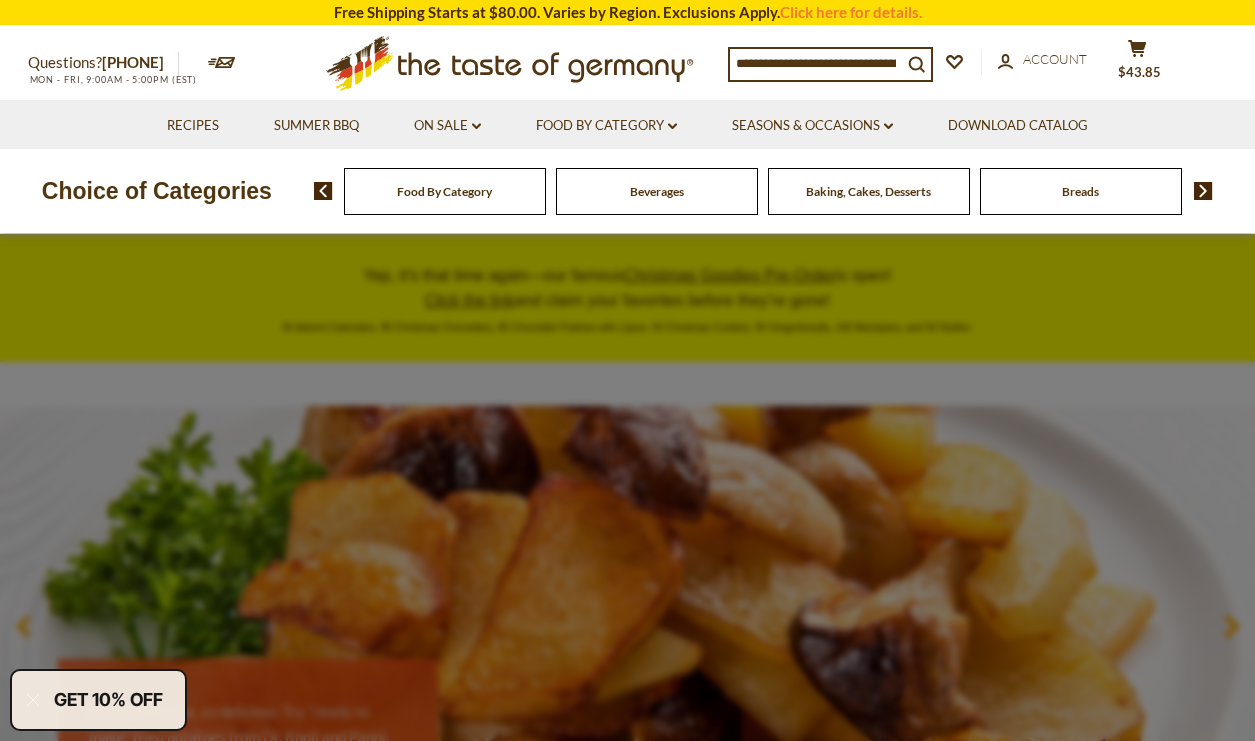 click at bounding box center (816, 63) 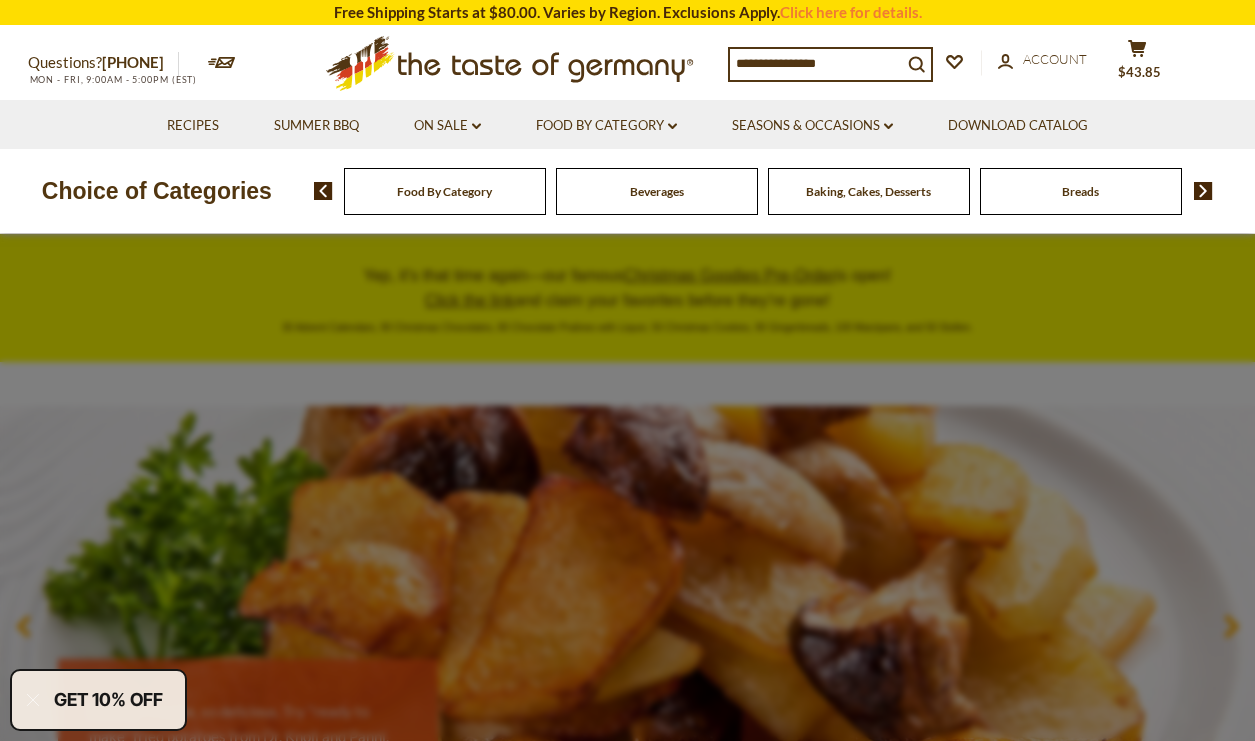 click on "Food By Category" at bounding box center [444, 191] 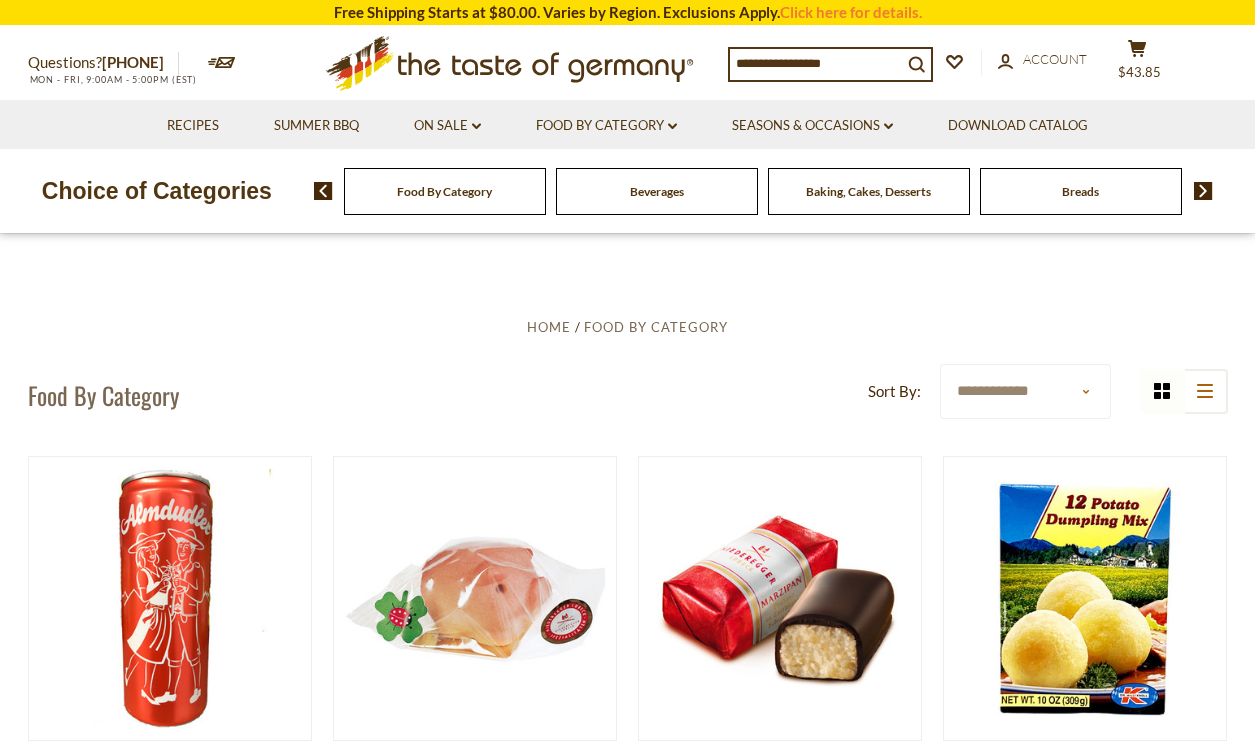 scroll, scrollTop: 0, scrollLeft: 0, axis: both 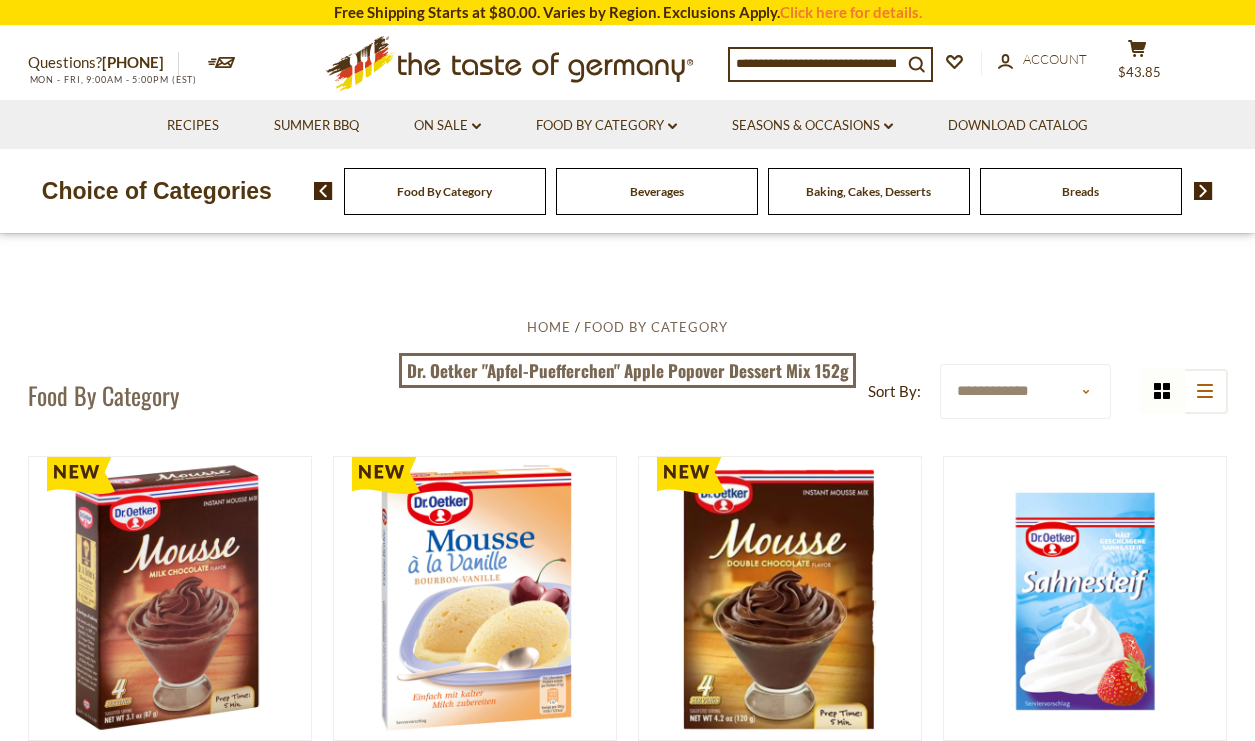 click at bounding box center [816, 63] 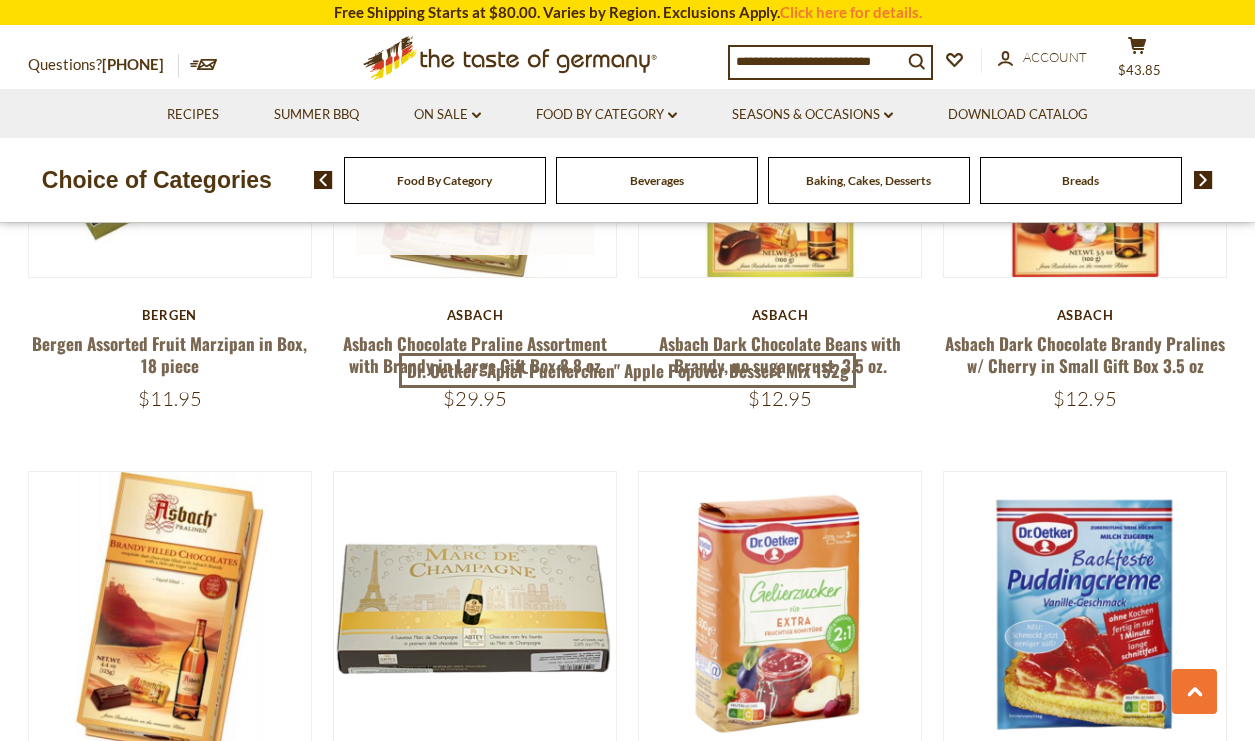 scroll, scrollTop: 2375, scrollLeft: 0, axis: vertical 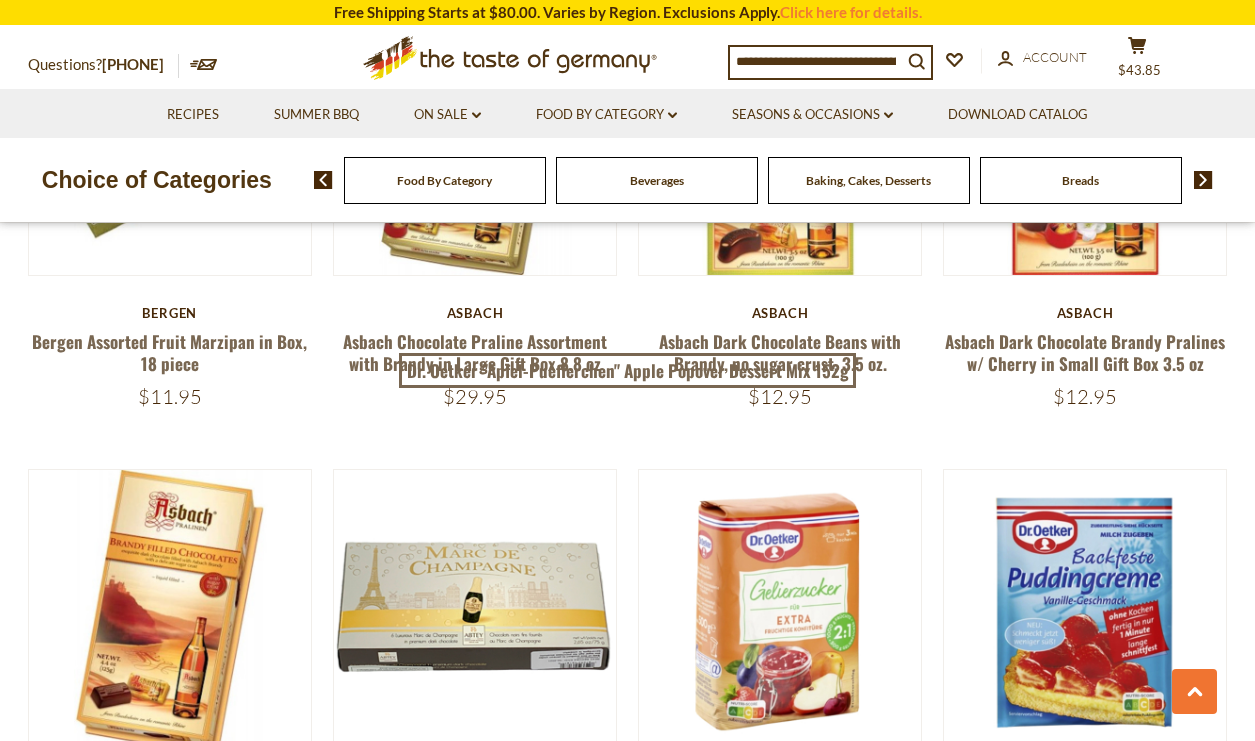 click at bounding box center [1203, 180] 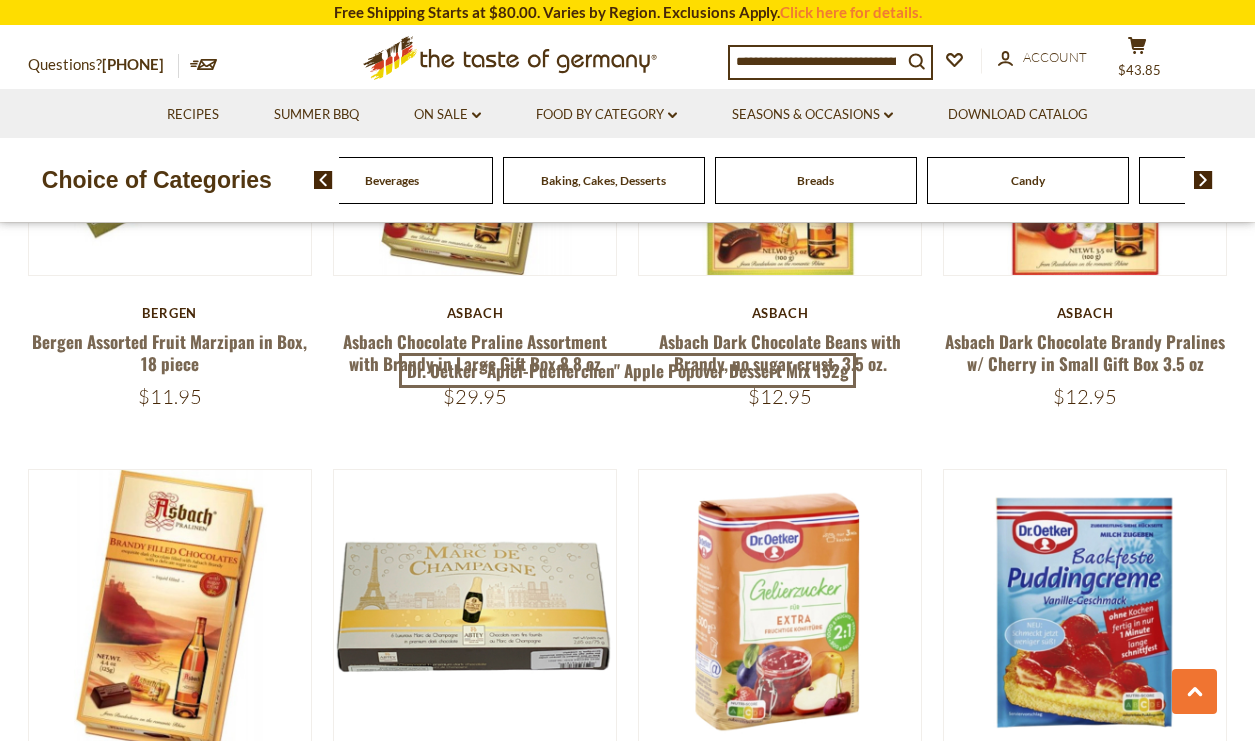 click at bounding box center (1203, 180) 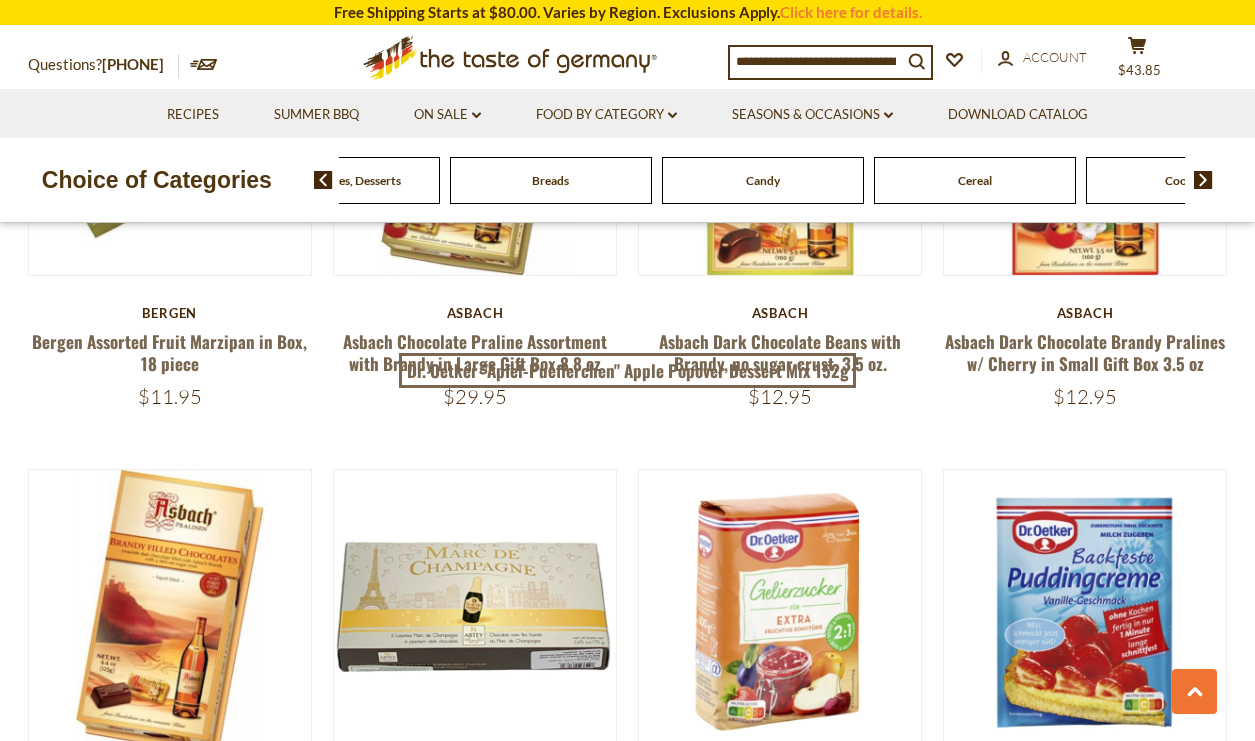 click at bounding box center (1203, 180) 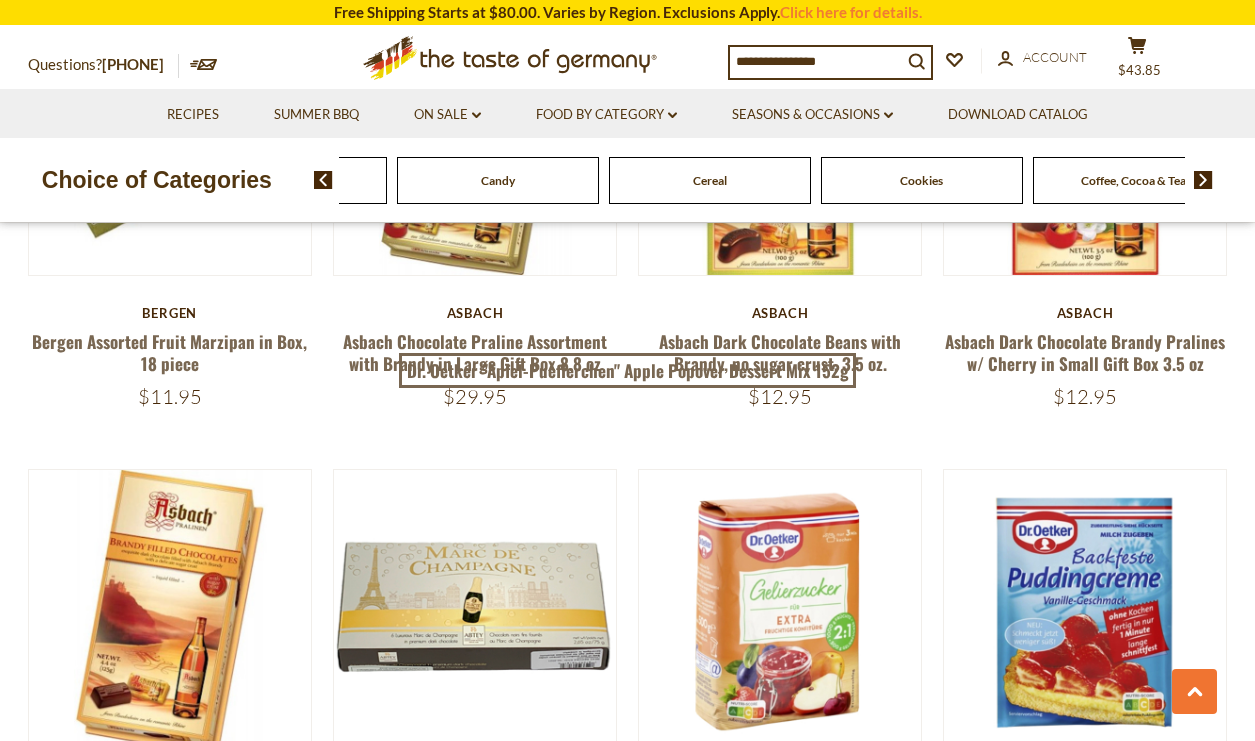 click at bounding box center (1203, 180) 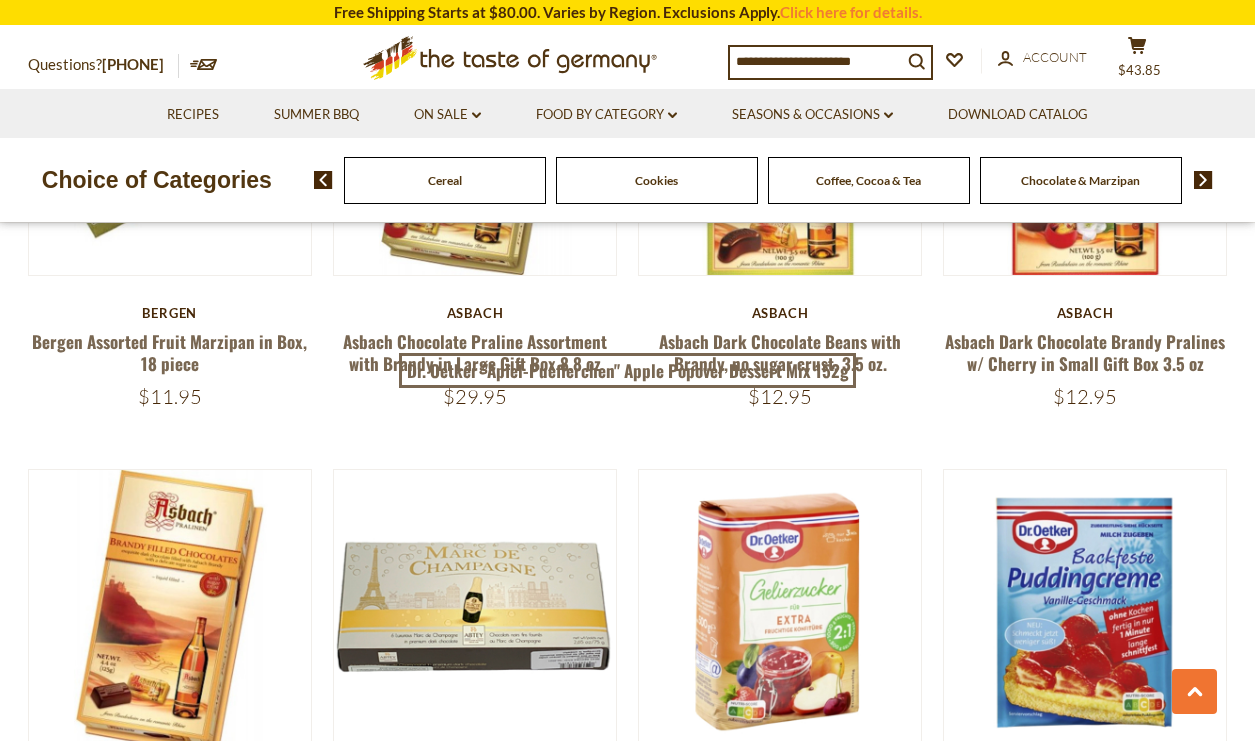 click at bounding box center (1203, 180) 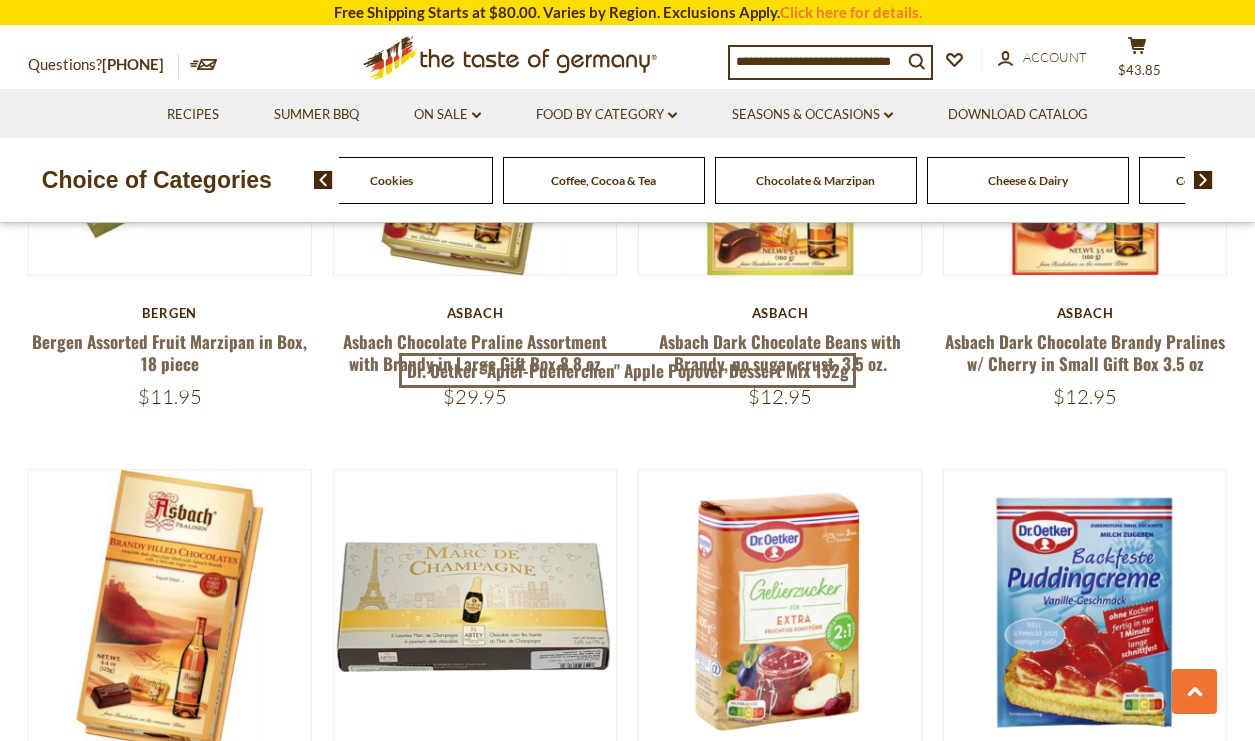 click at bounding box center (1203, 180) 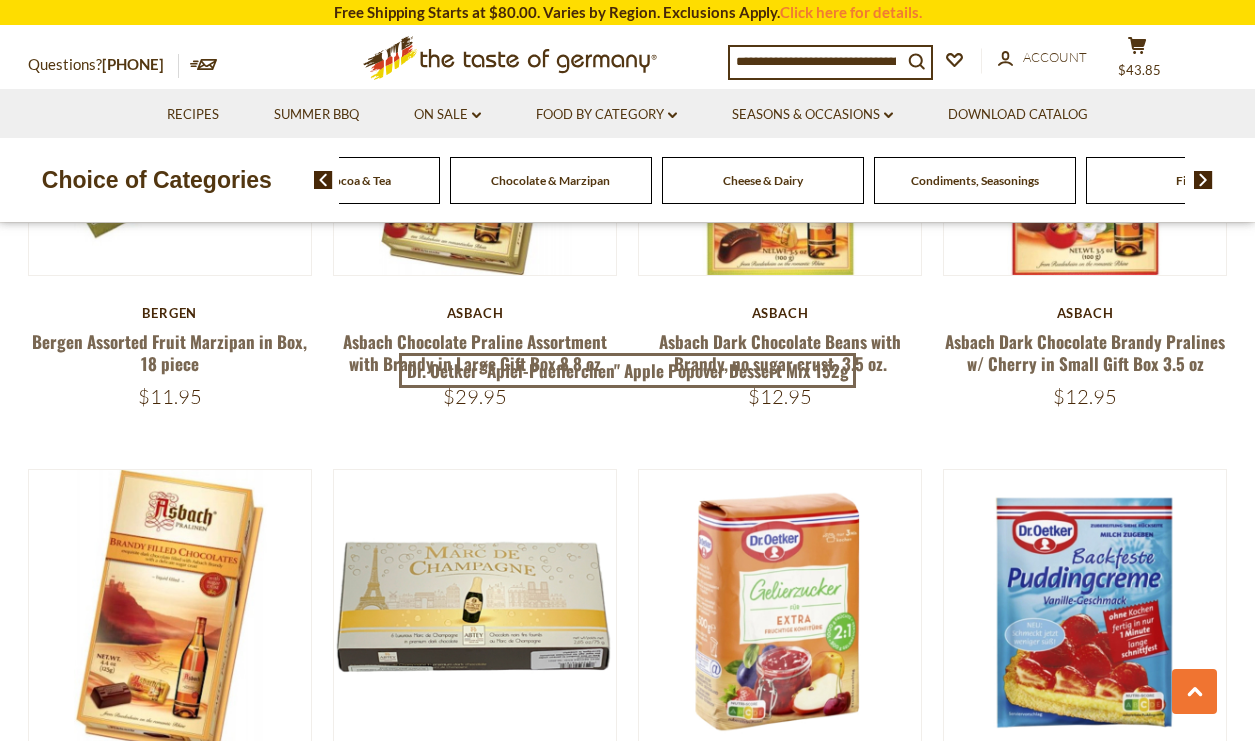 click at bounding box center (1203, 180) 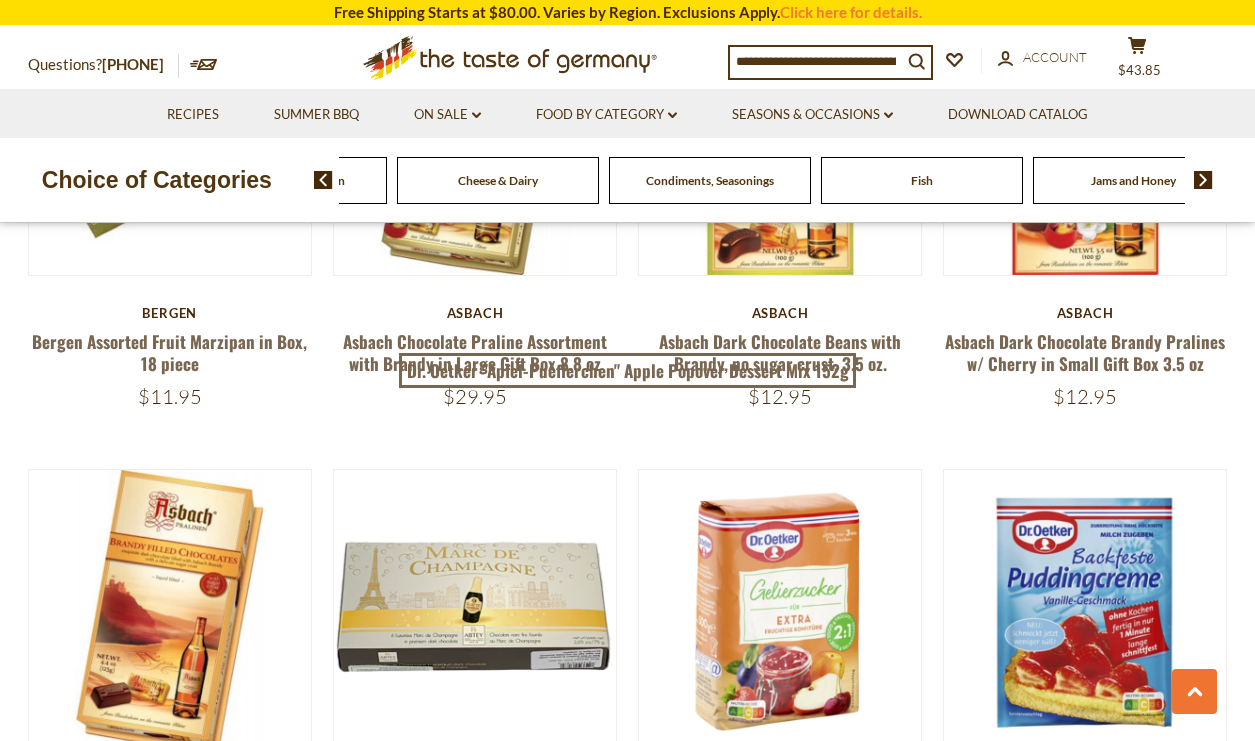 click at bounding box center (1203, 180) 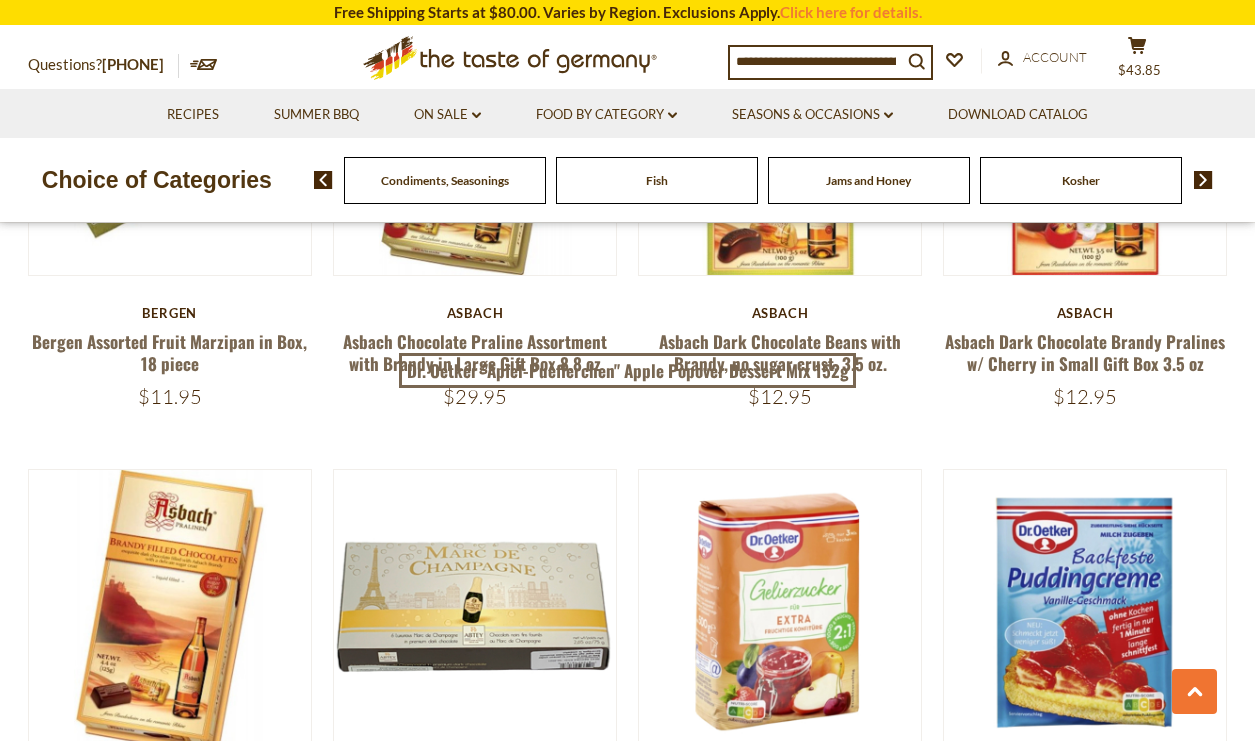 click at bounding box center (1203, 180) 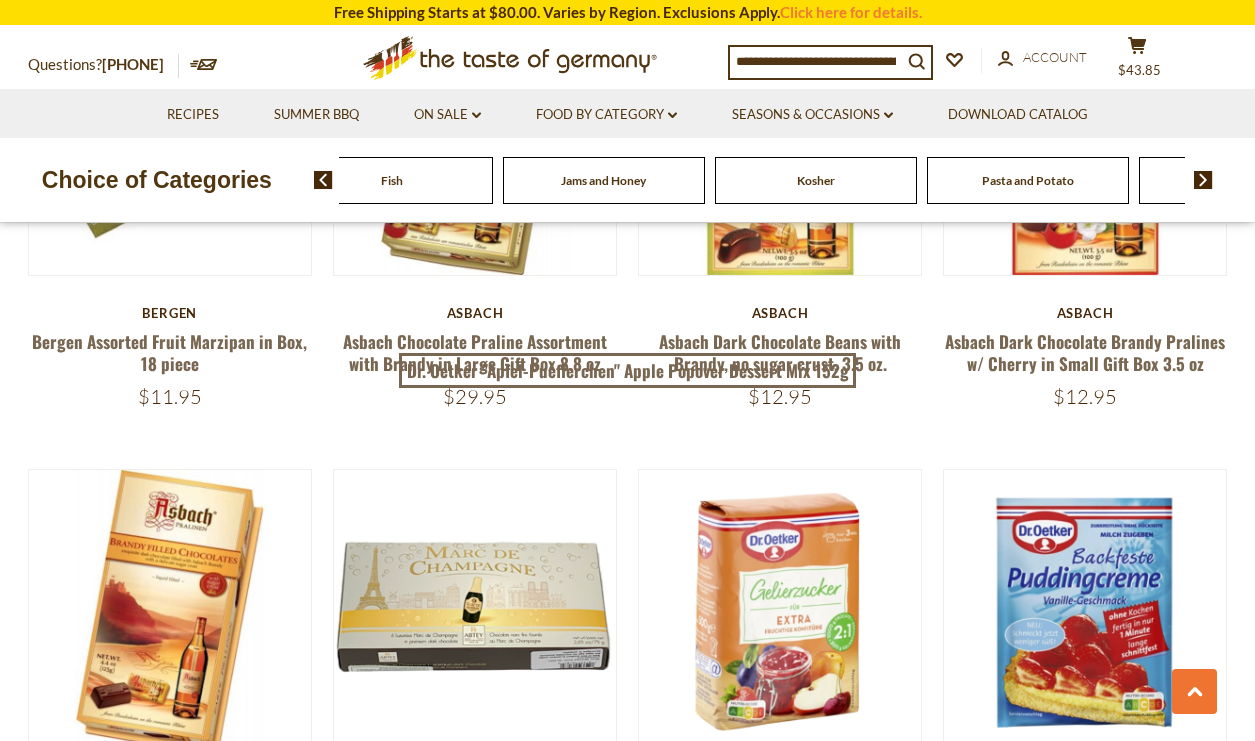 click at bounding box center (1203, 180) 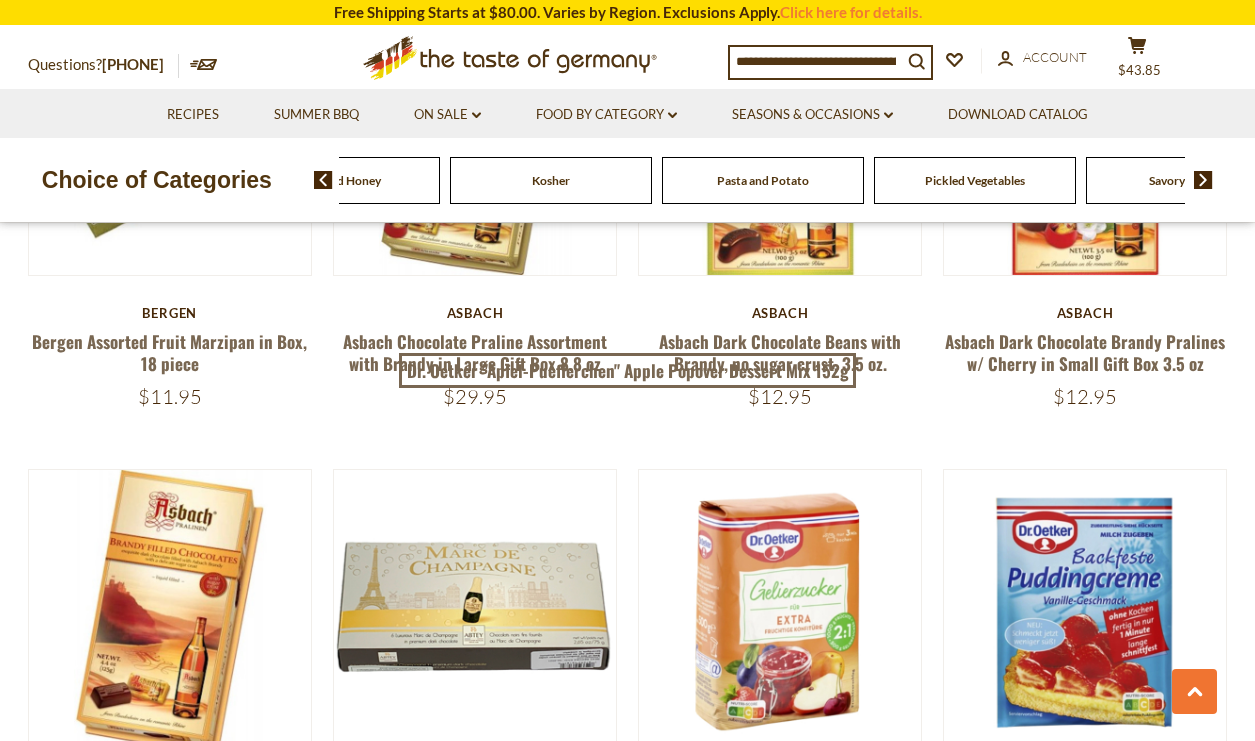 click on "Pasta and Potato" at bounding box center (-2205, 180) 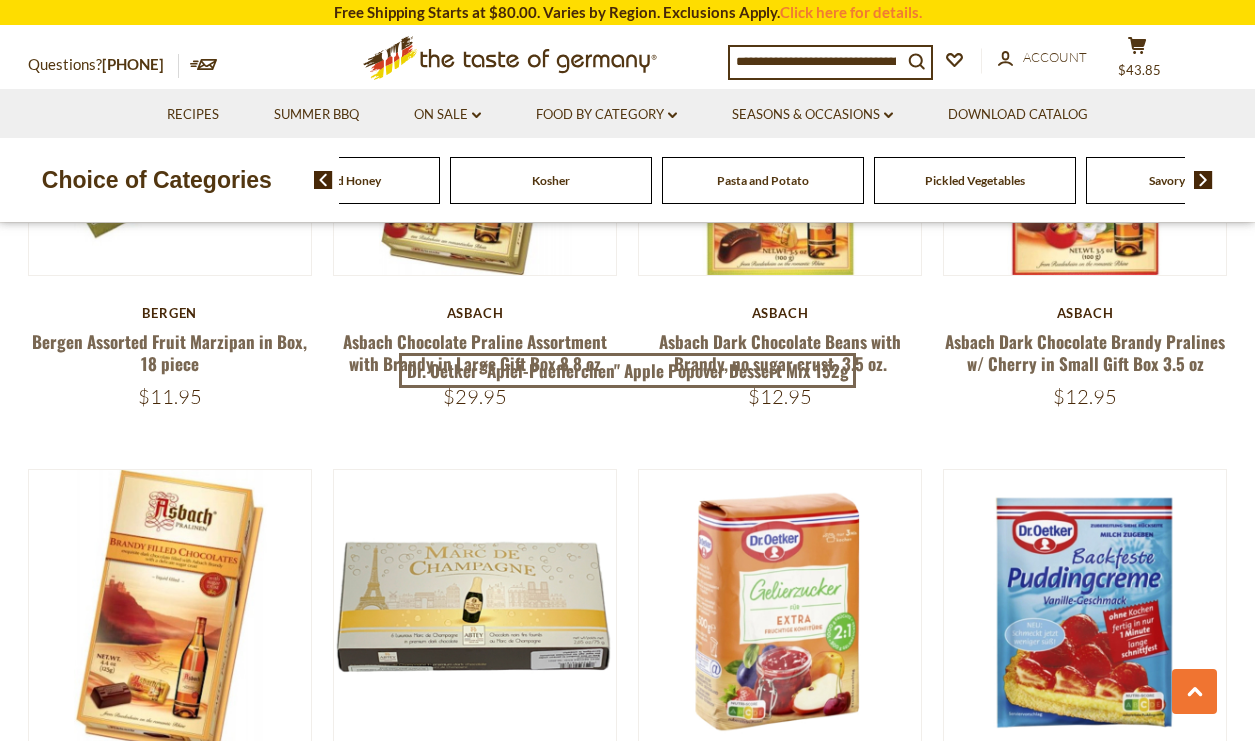 click on "Pasta and Potato" at bounding box center (763, 180) 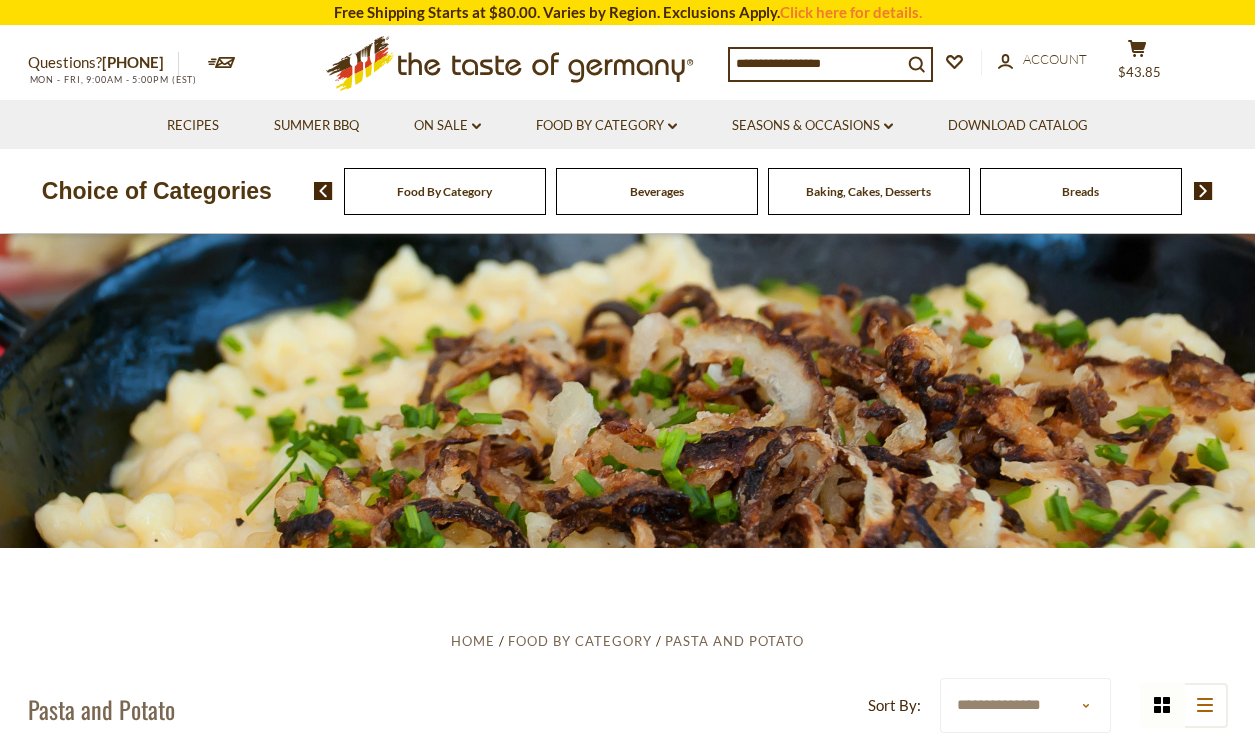 scroll, scrollTop: 0, scrollLeft: 0, axis: both 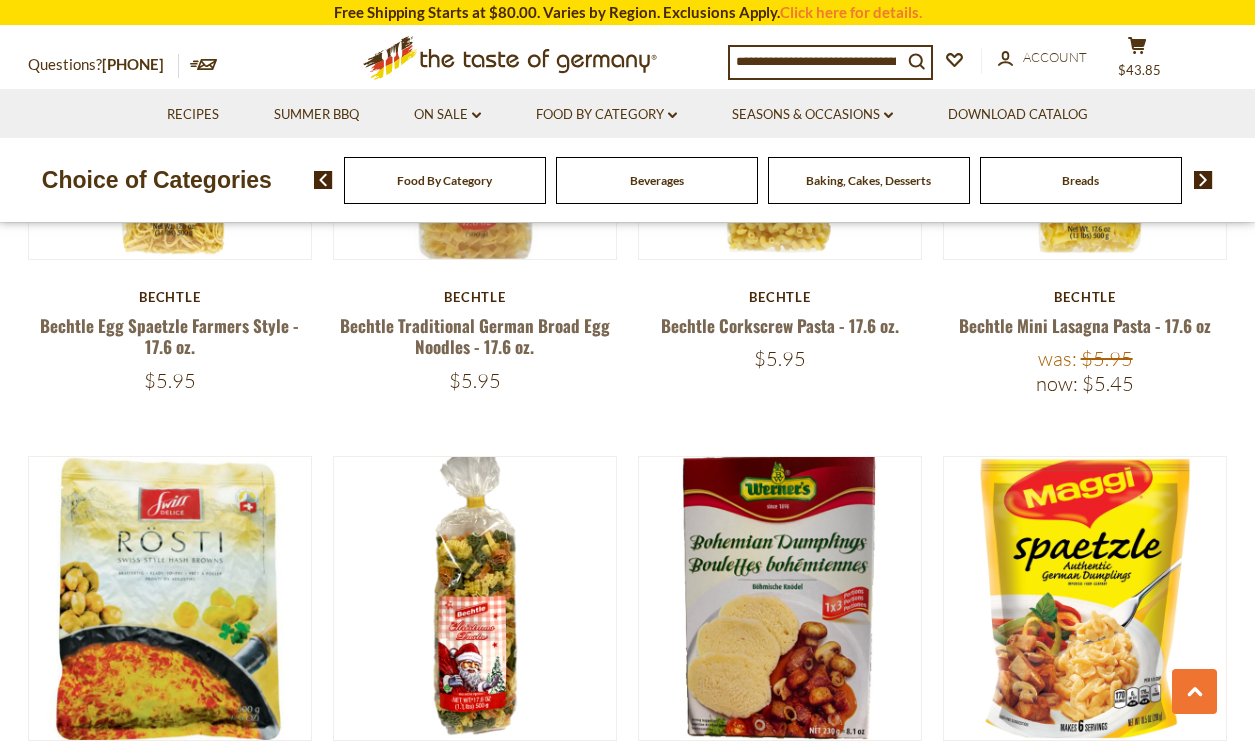 click at bounding box center [816, 61] 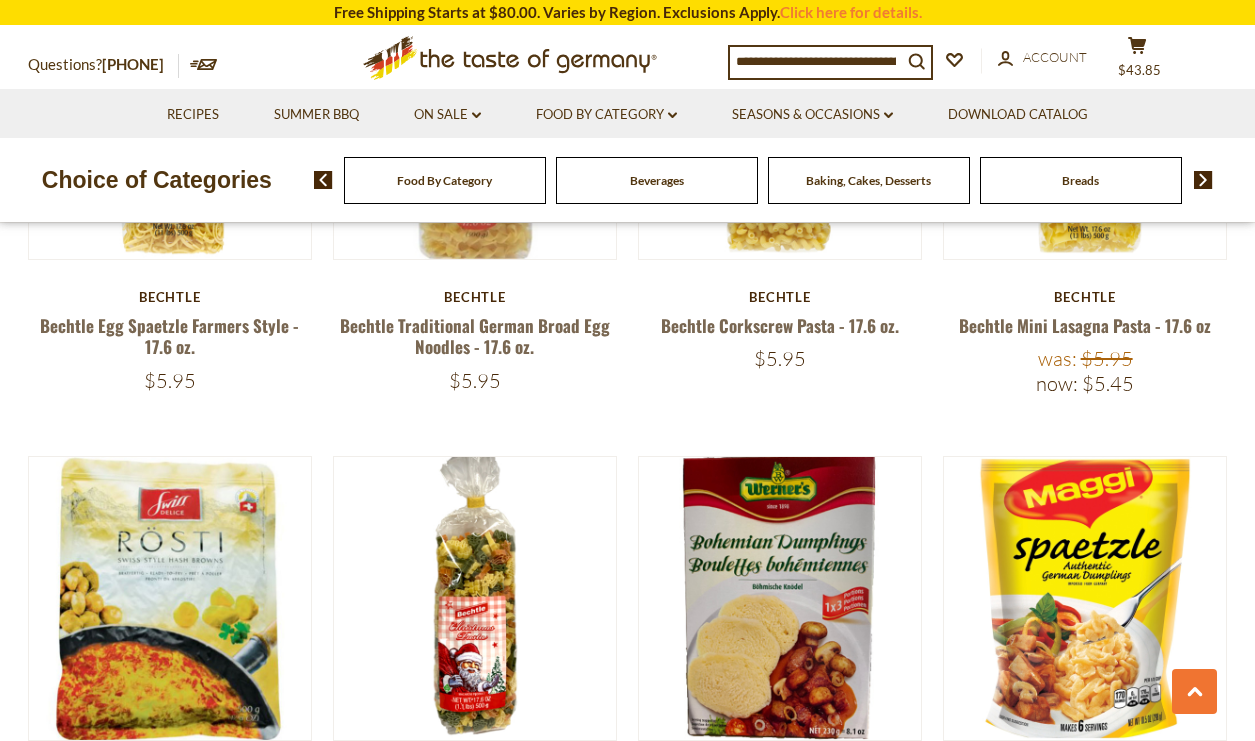 paste on "*********" 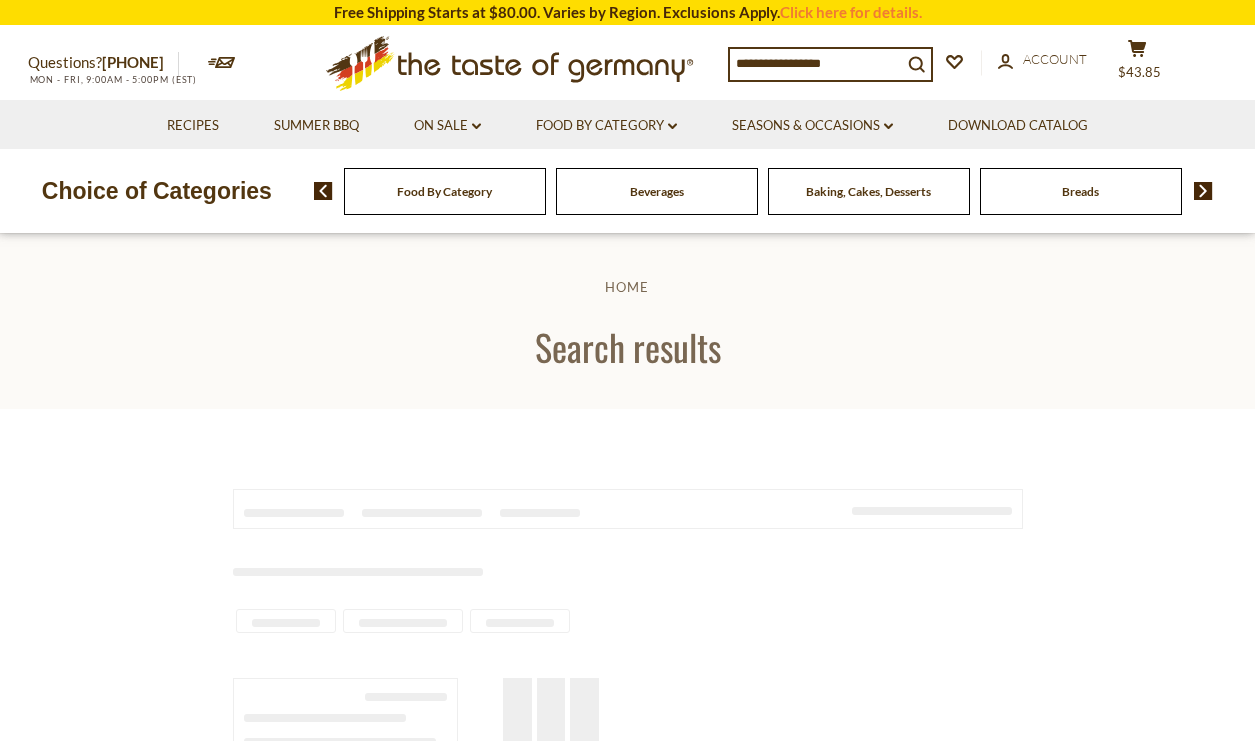 scroll, scrollTop: 0, scrollLeft: 0, axis: both 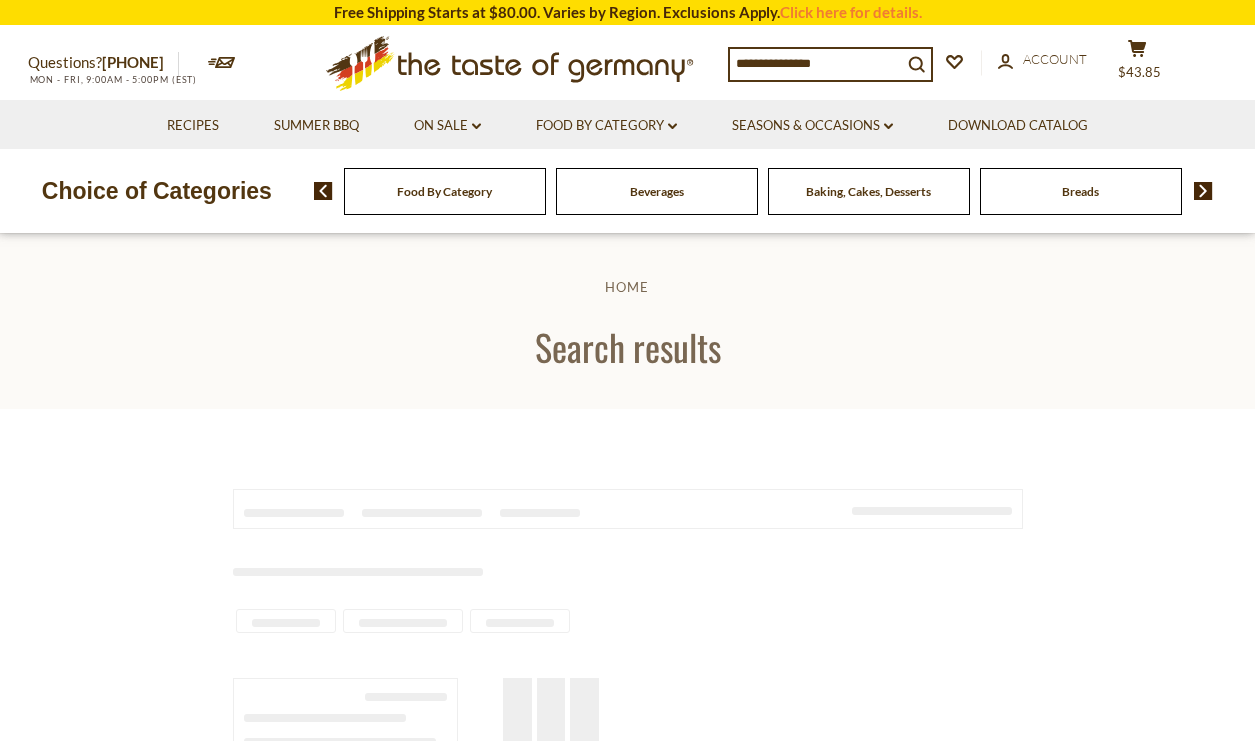 type on "*********" 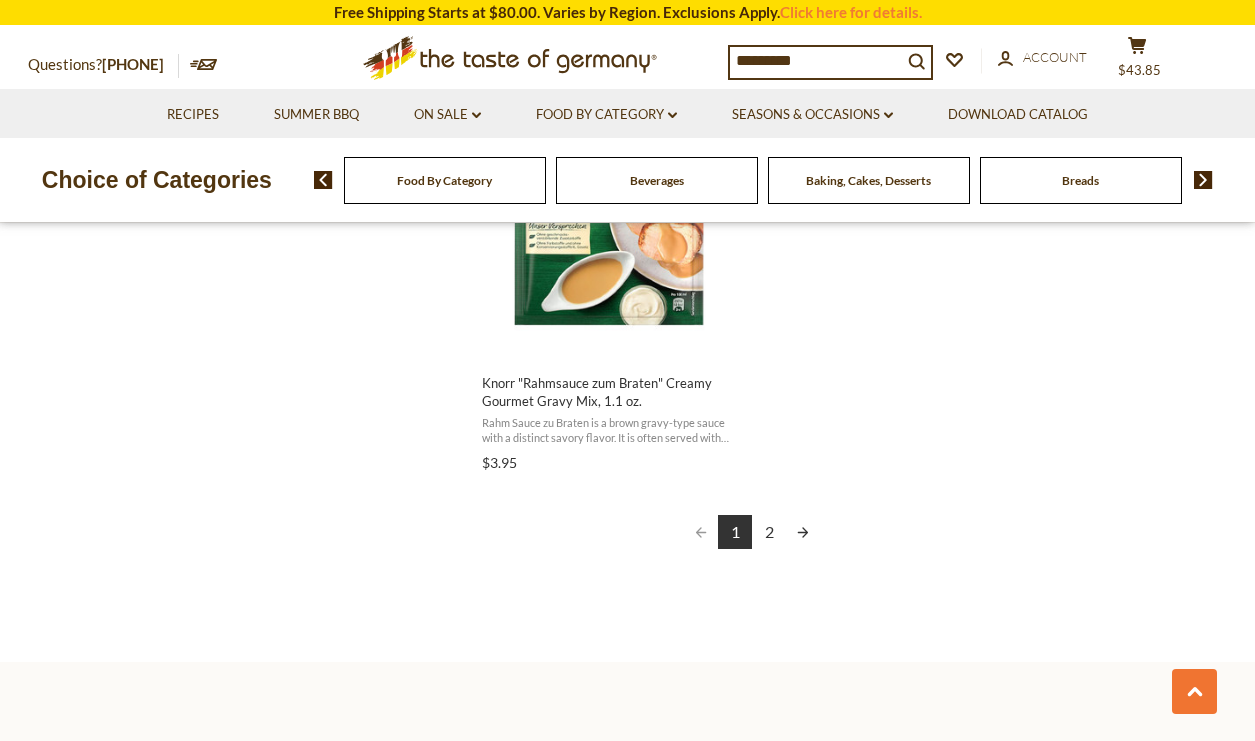 scroll, scrollTop: 3607, scrollLeft: 0, axis: vertical 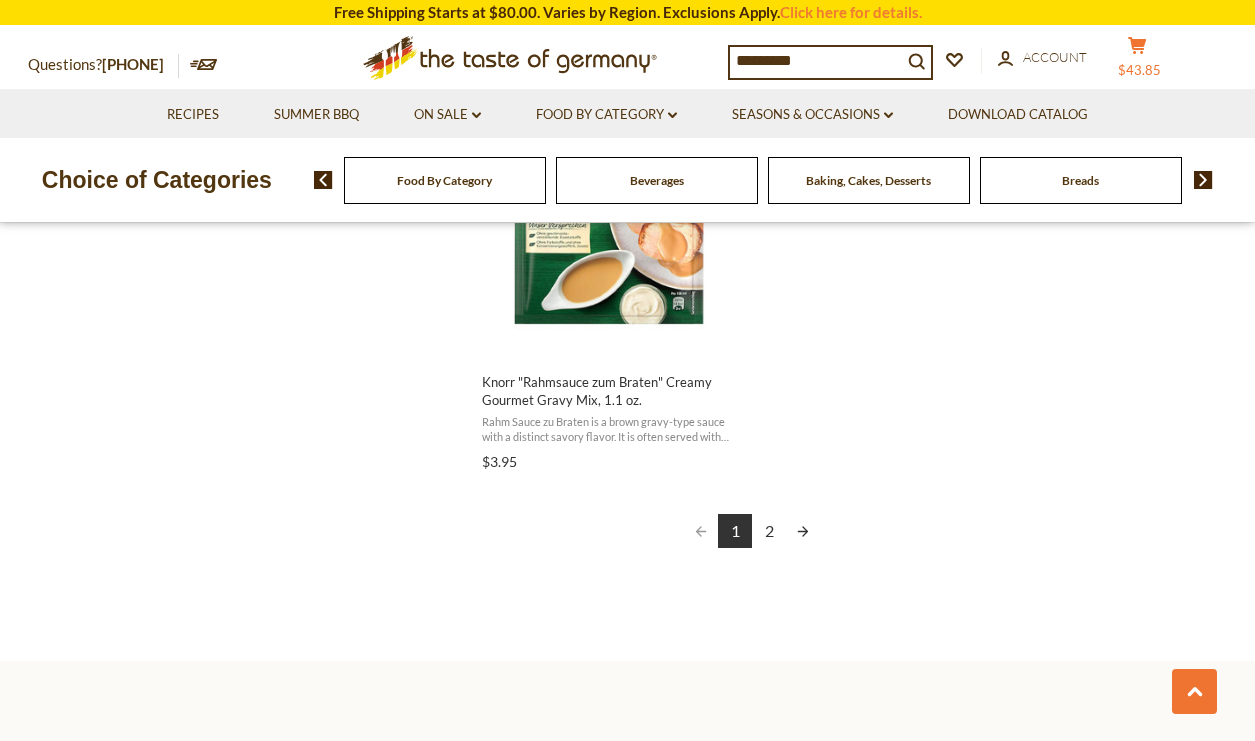 click on "cart
$43.85" at bounding box center [1138, 61] 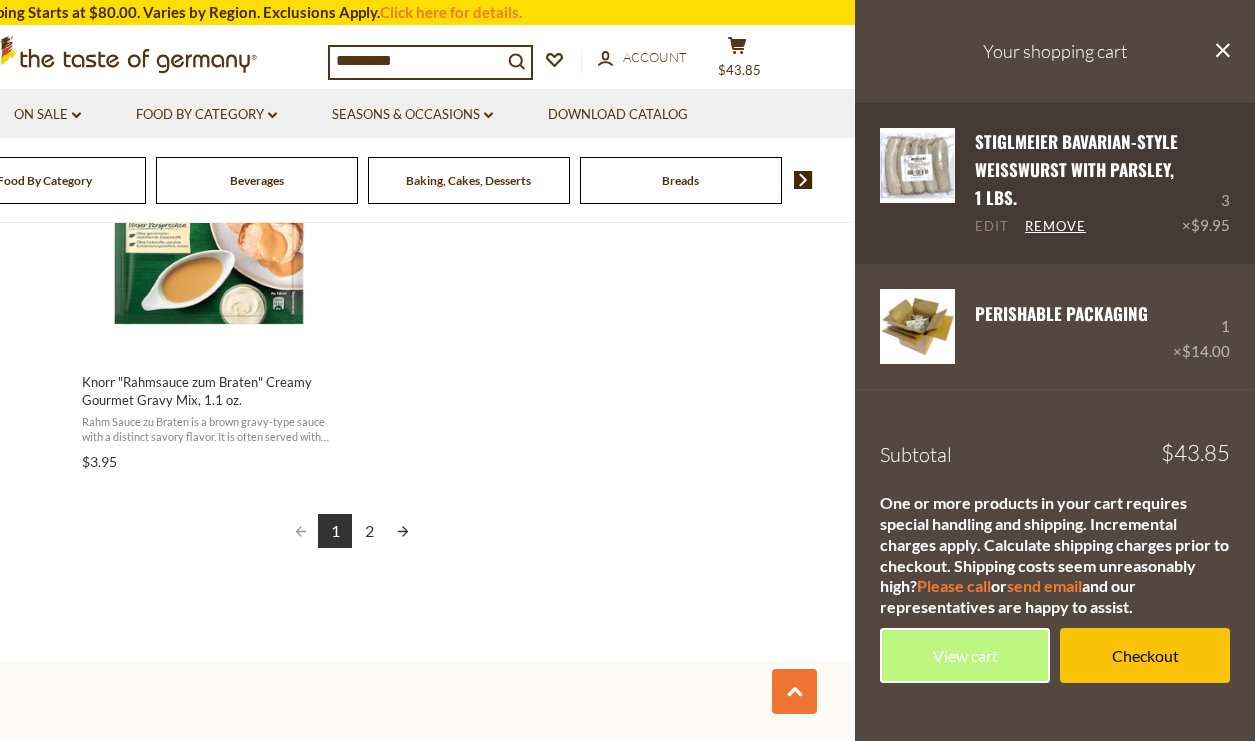 click on "Edit" at bounding box center (992, 227) 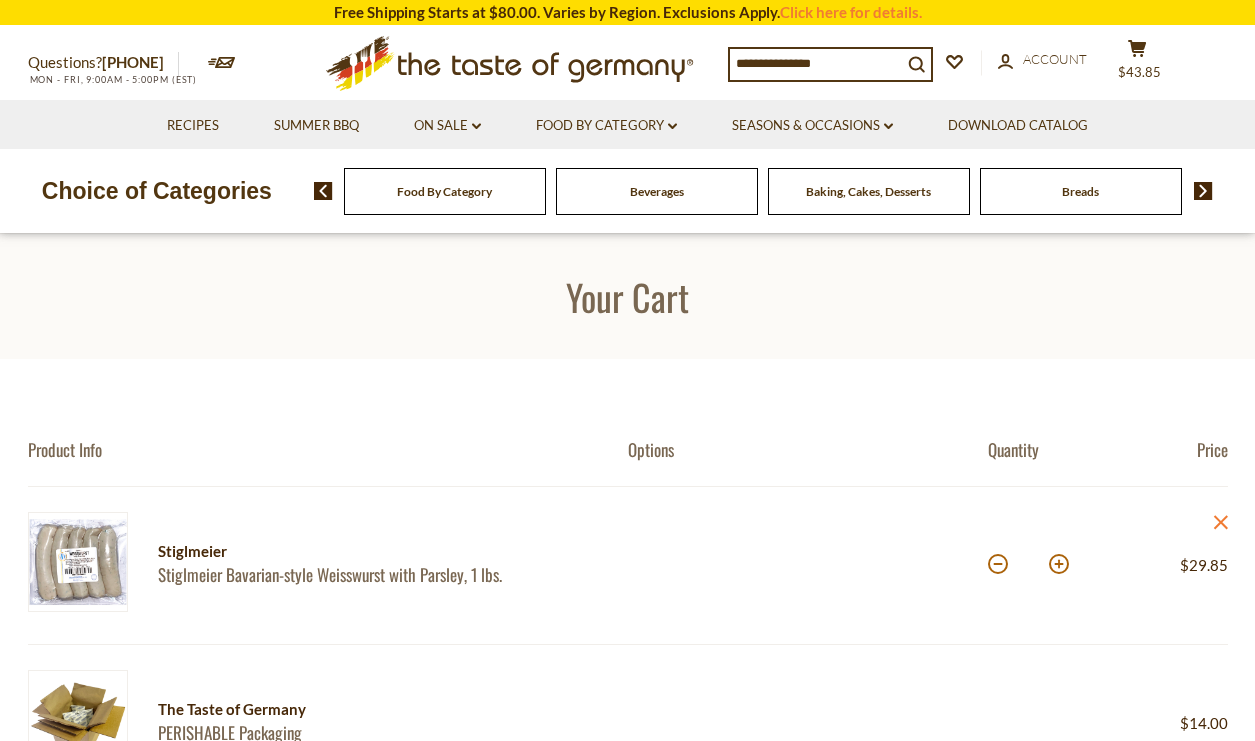 scroll, scrollTop: 0, scrollLeft: 0, axis: both 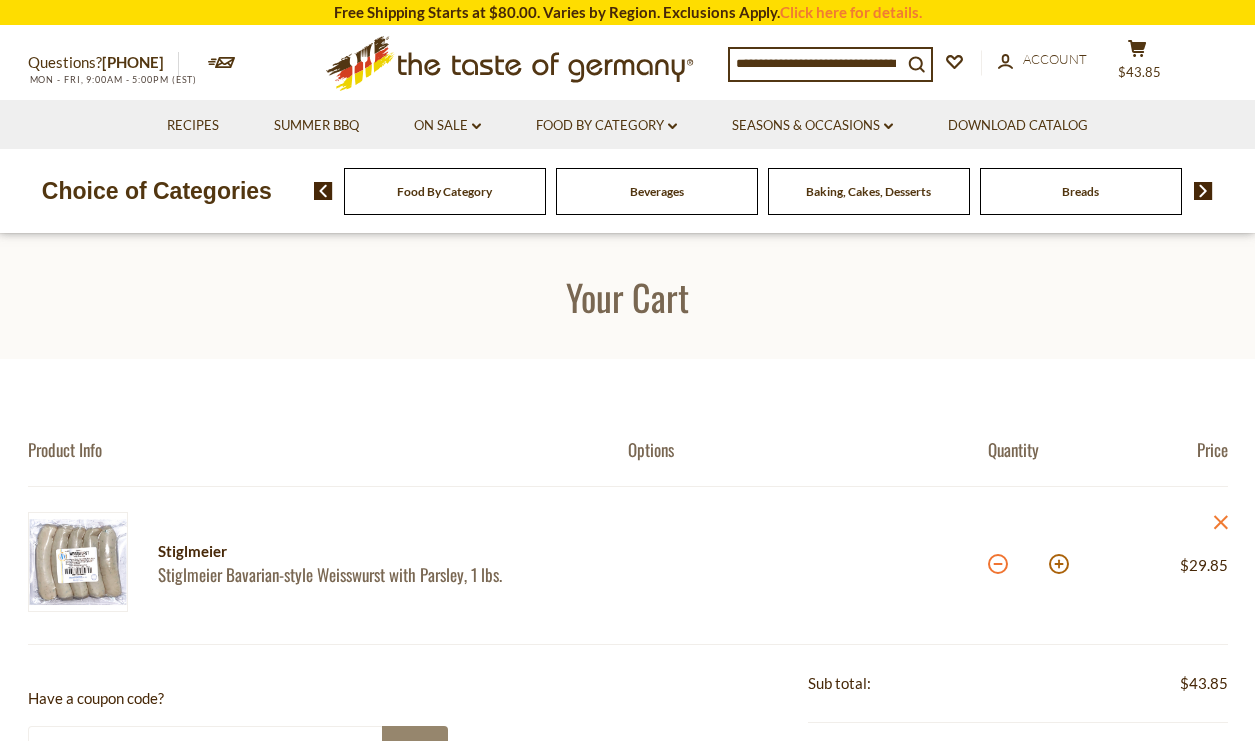 click at bounding box center (998, 564) 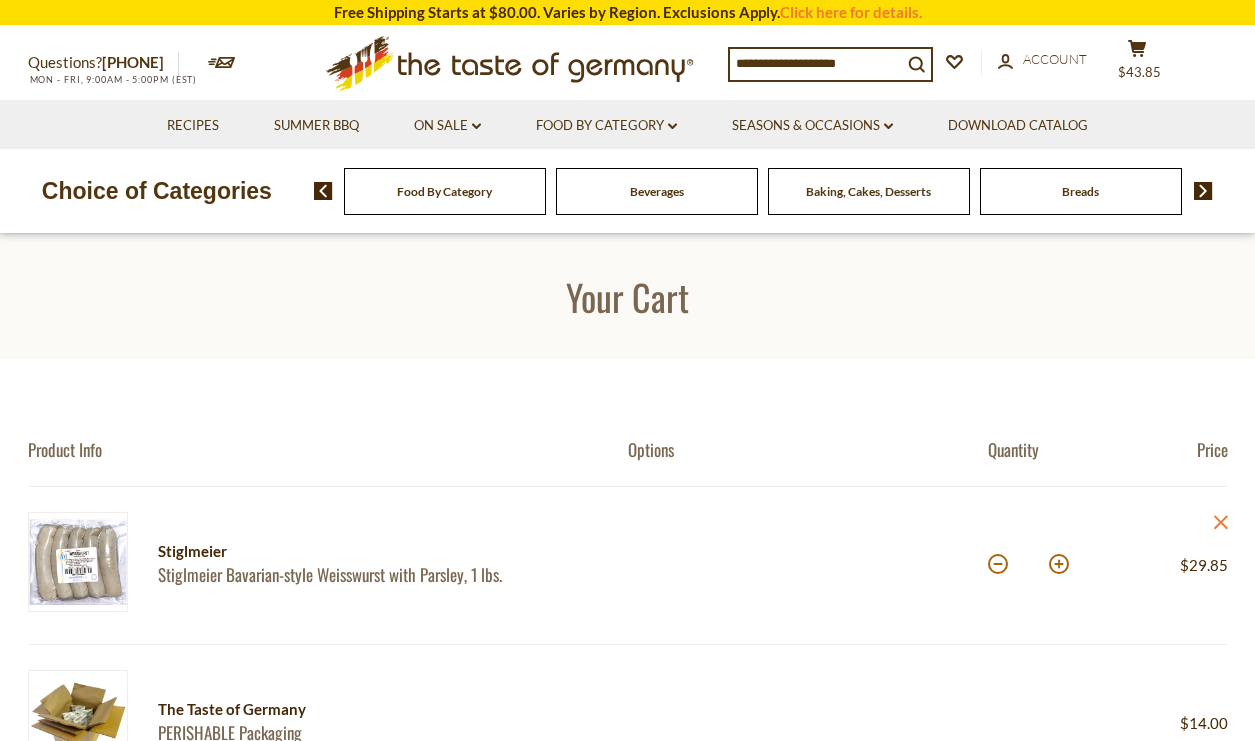 scroll, scrollTop: 56, scrollLeft: 0, axis: vertical 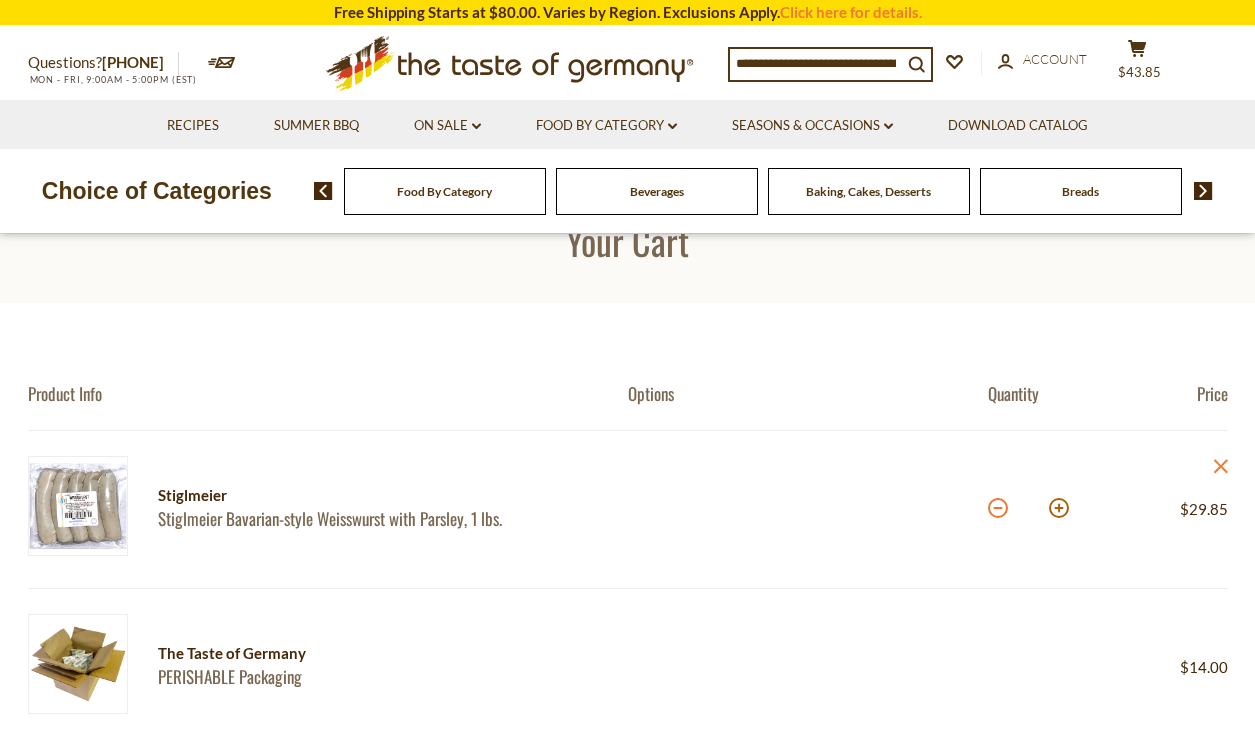 click at bounding box center (998, 508) 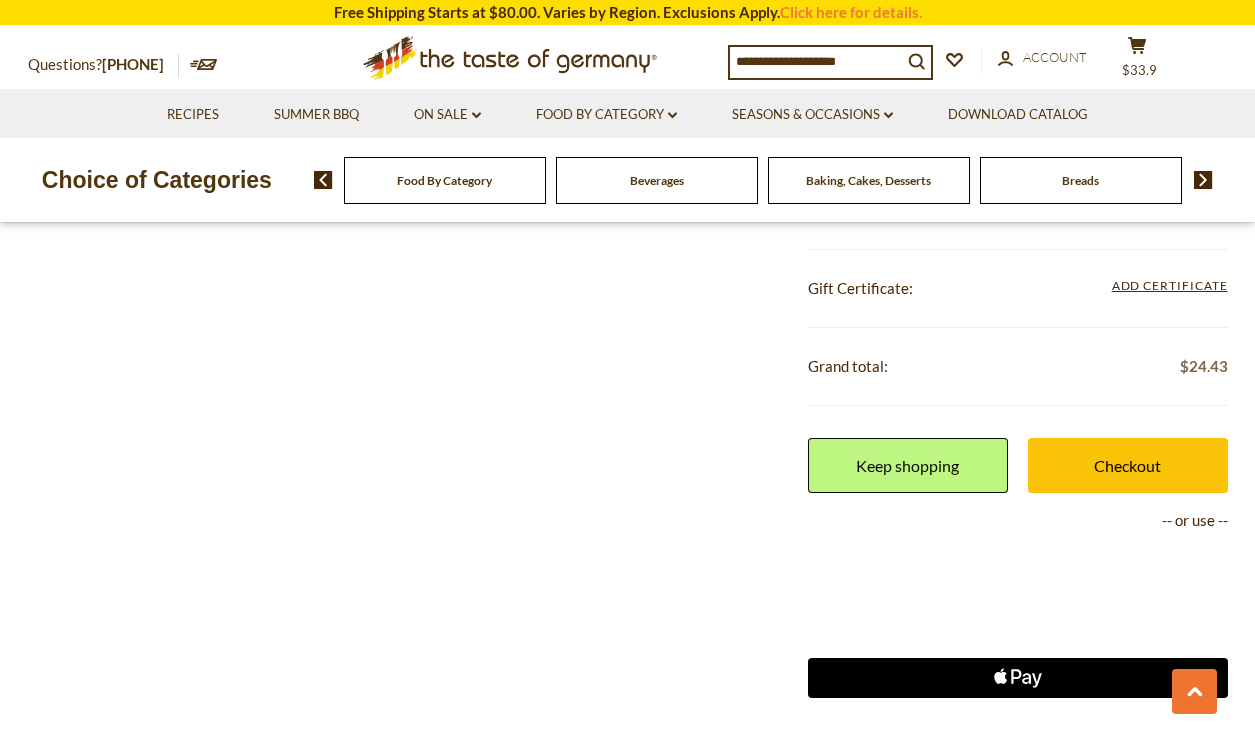 scroll, scrollTop: 787, scrollLeft: 0, axis: vertical 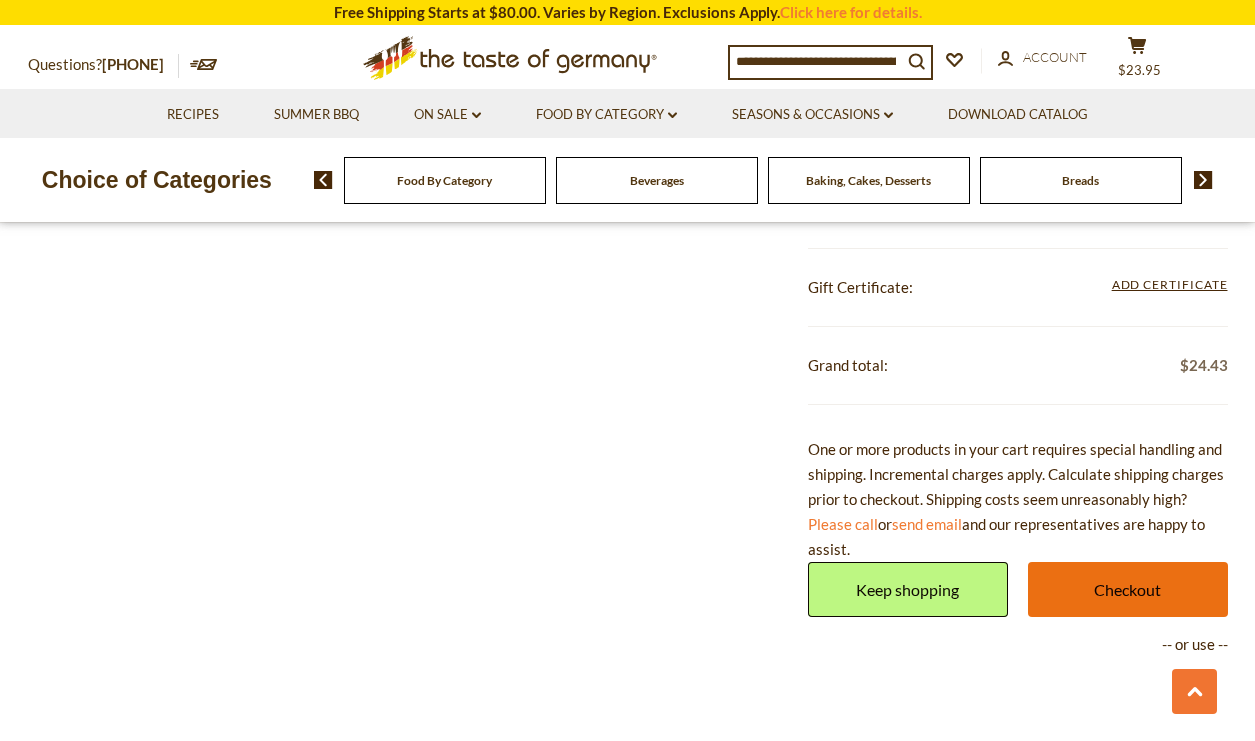click on "Checkout" at bounding box center [1128, 589] 